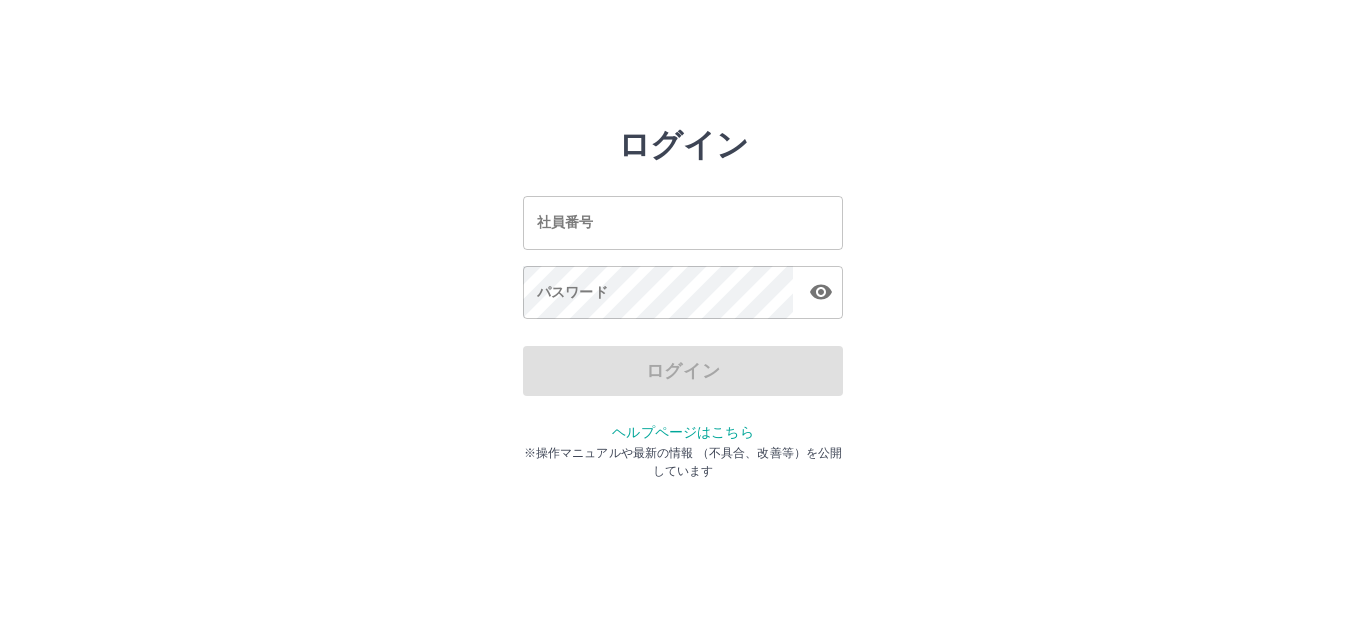 scroll, scrollTop: 0, scrollLeft: 0, axis: both 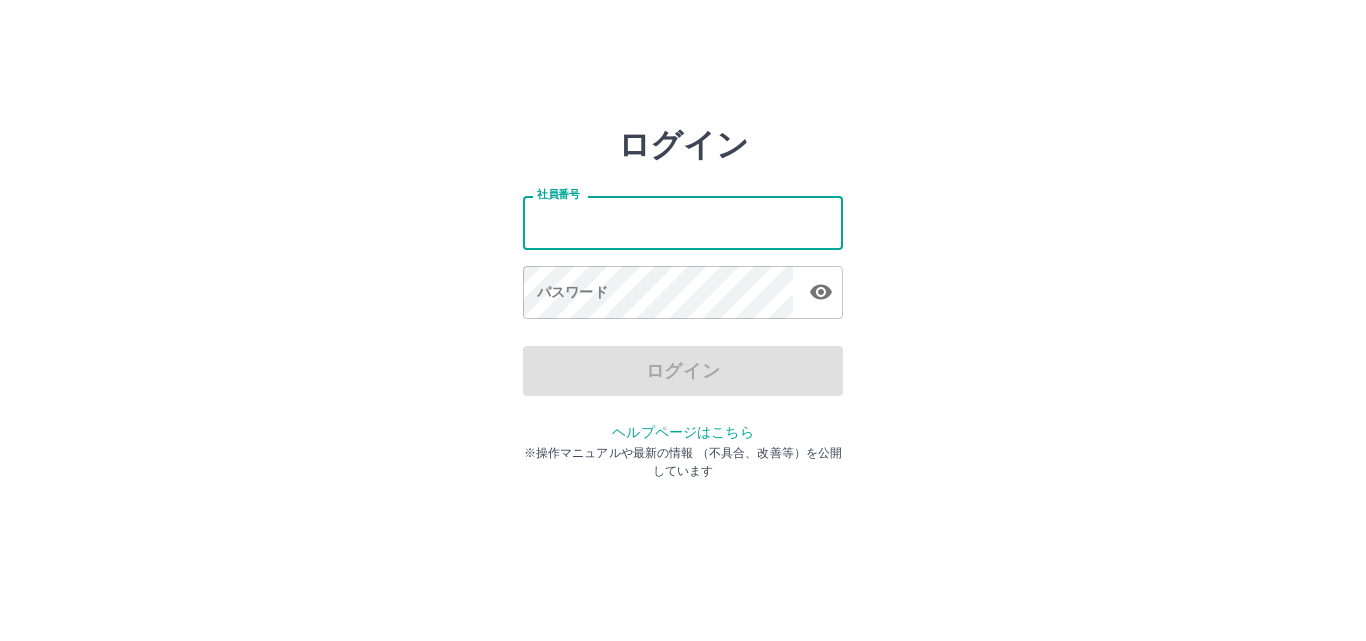 type on "*******" 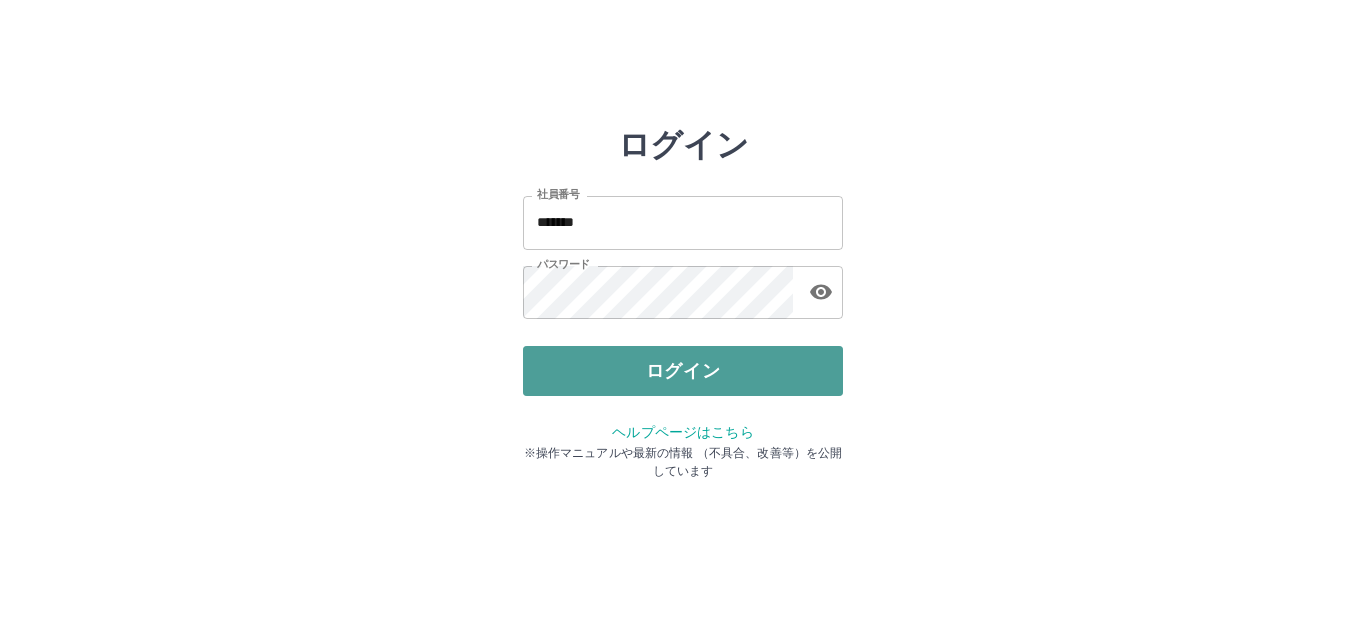 click on "ログイン" at bounding box center [683, 371] 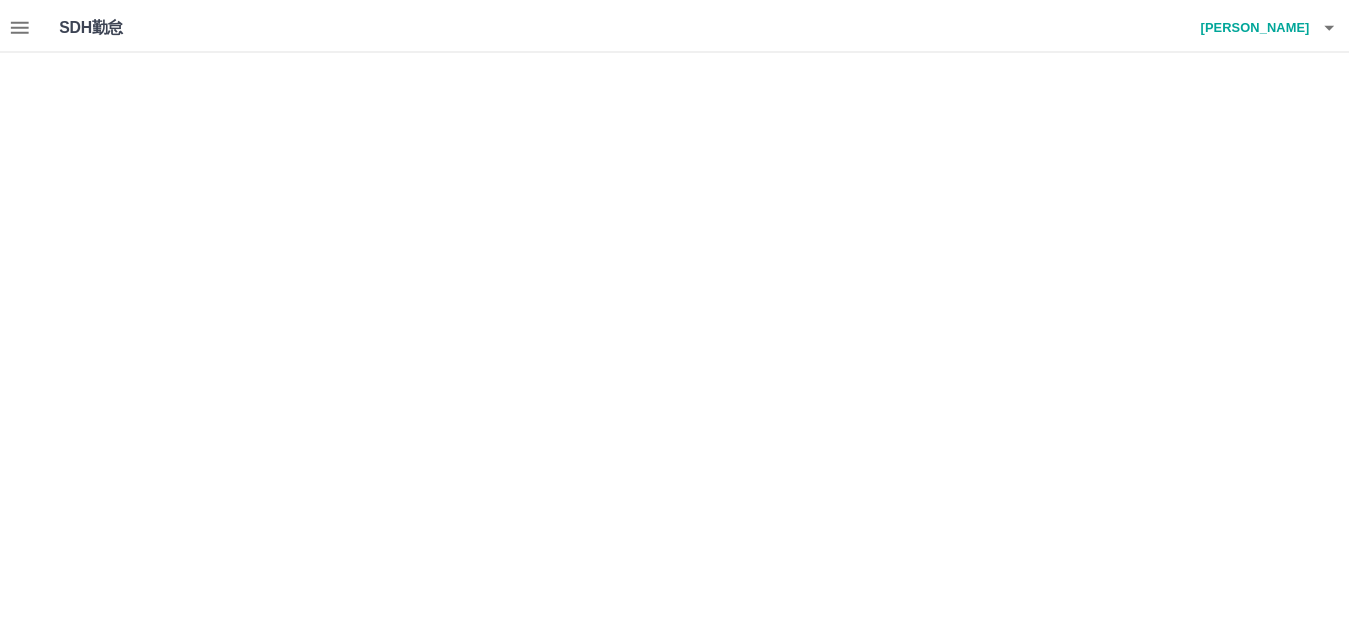 scroll, scrollTop: 0, scrollLeft: 0, axis: both 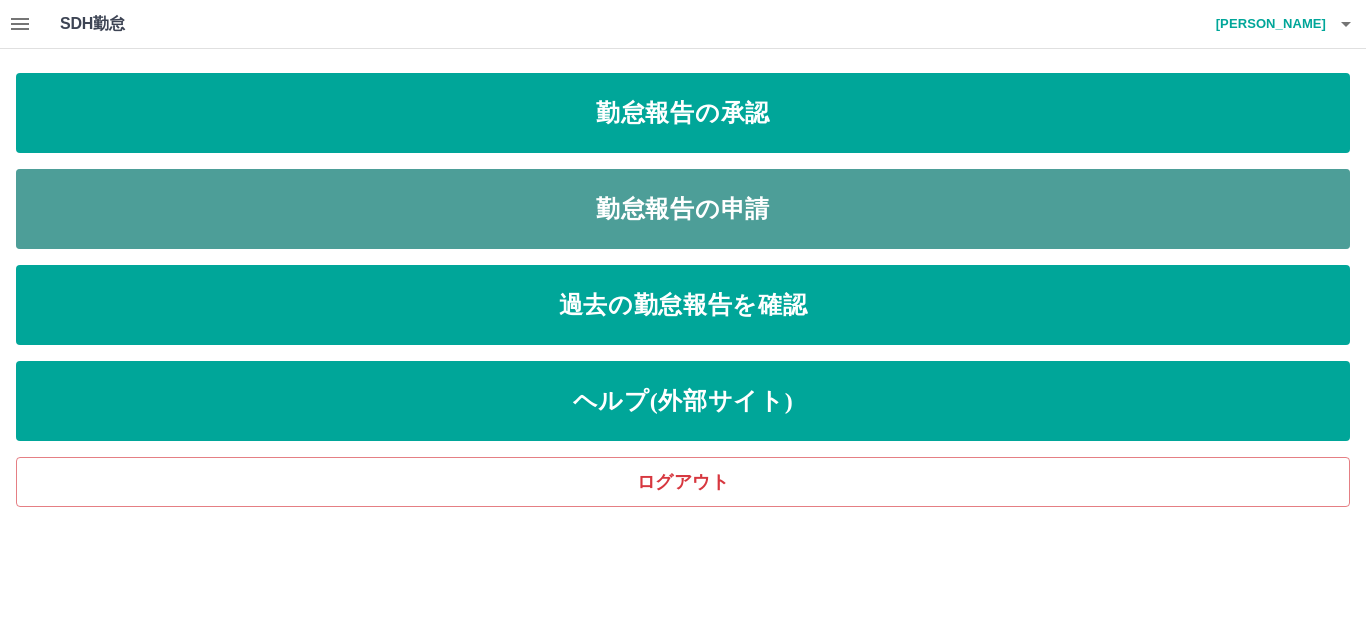 click on "勤怠報告の申請" at bounding box center (683, 209) 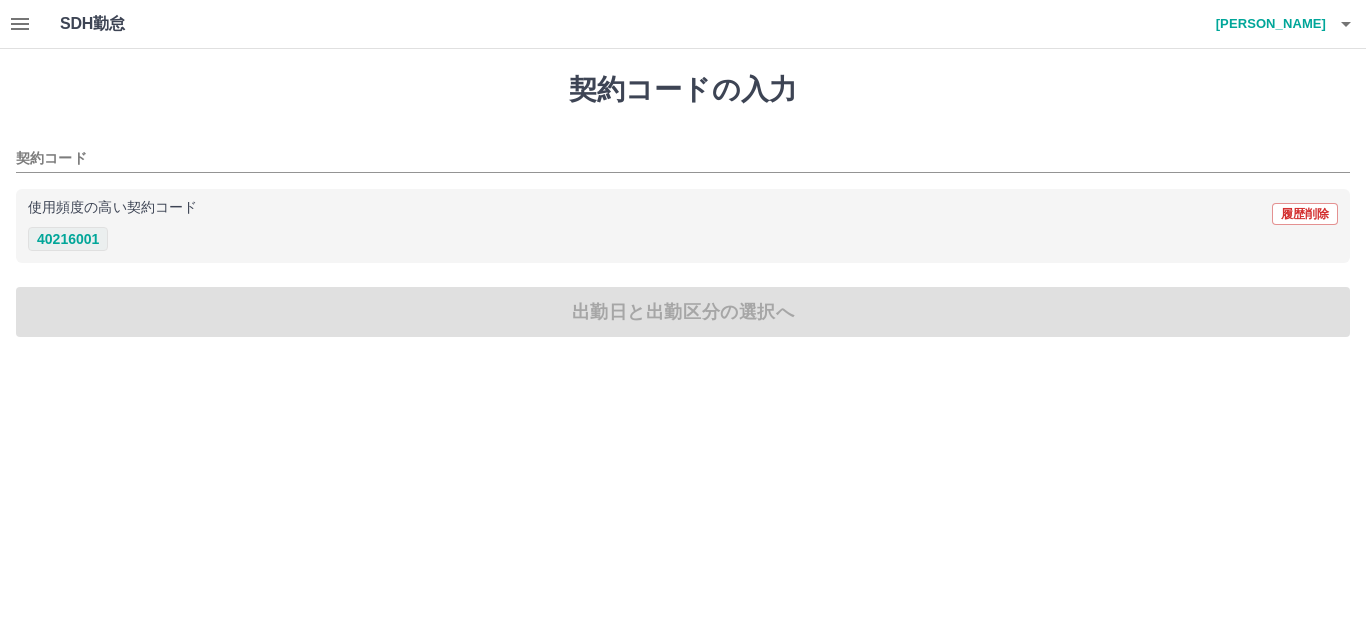 click on "40216001" at bounding box center (68, 239) 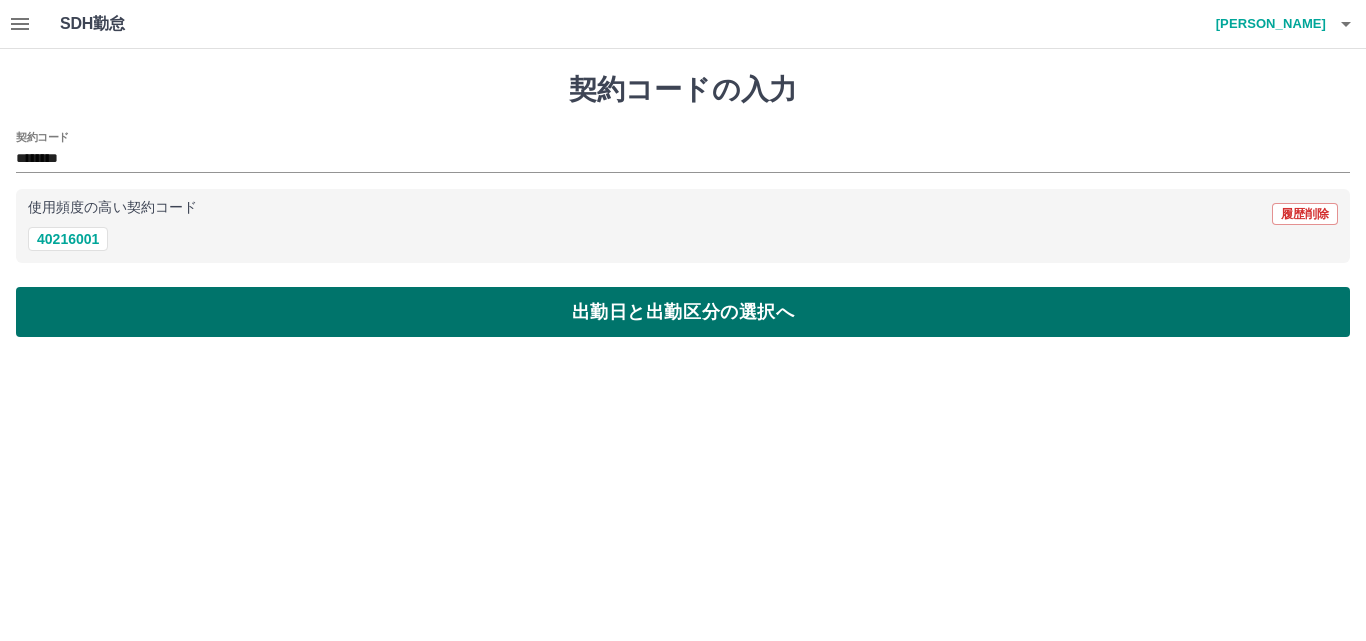 click on "出勤日と出勤区分の選択へ" at bounding box center [683, 312] 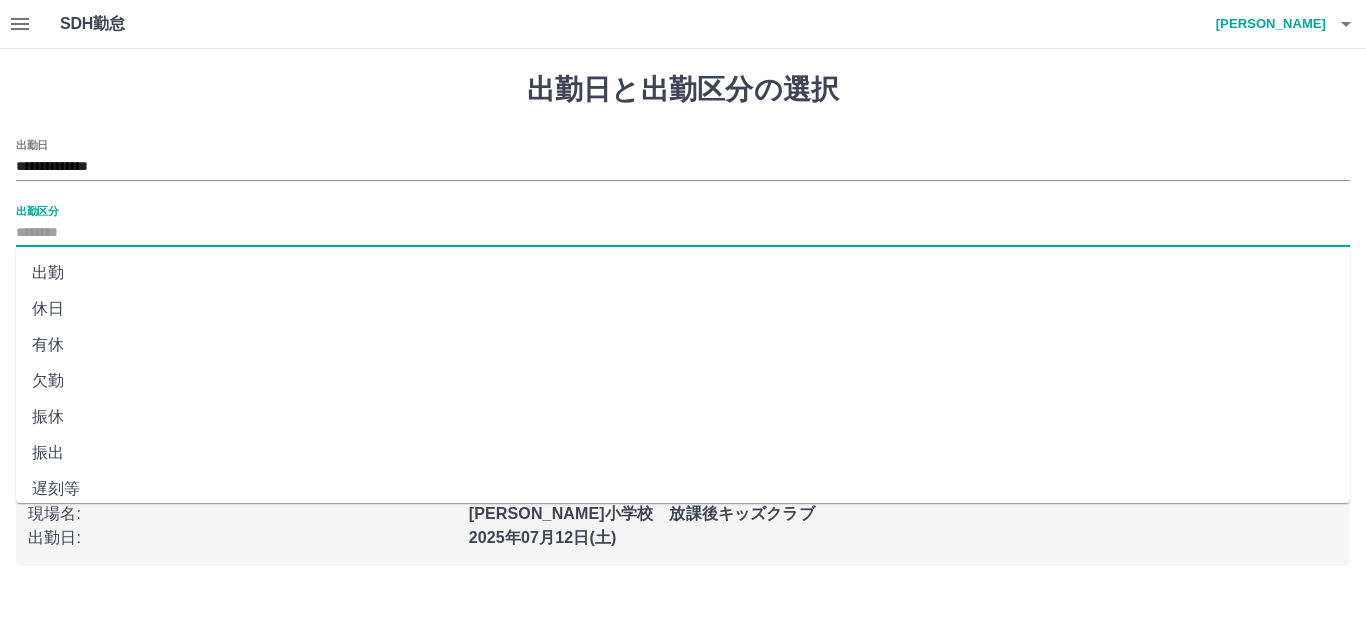 click on "出勤区分" at bounding box center [683, 233] 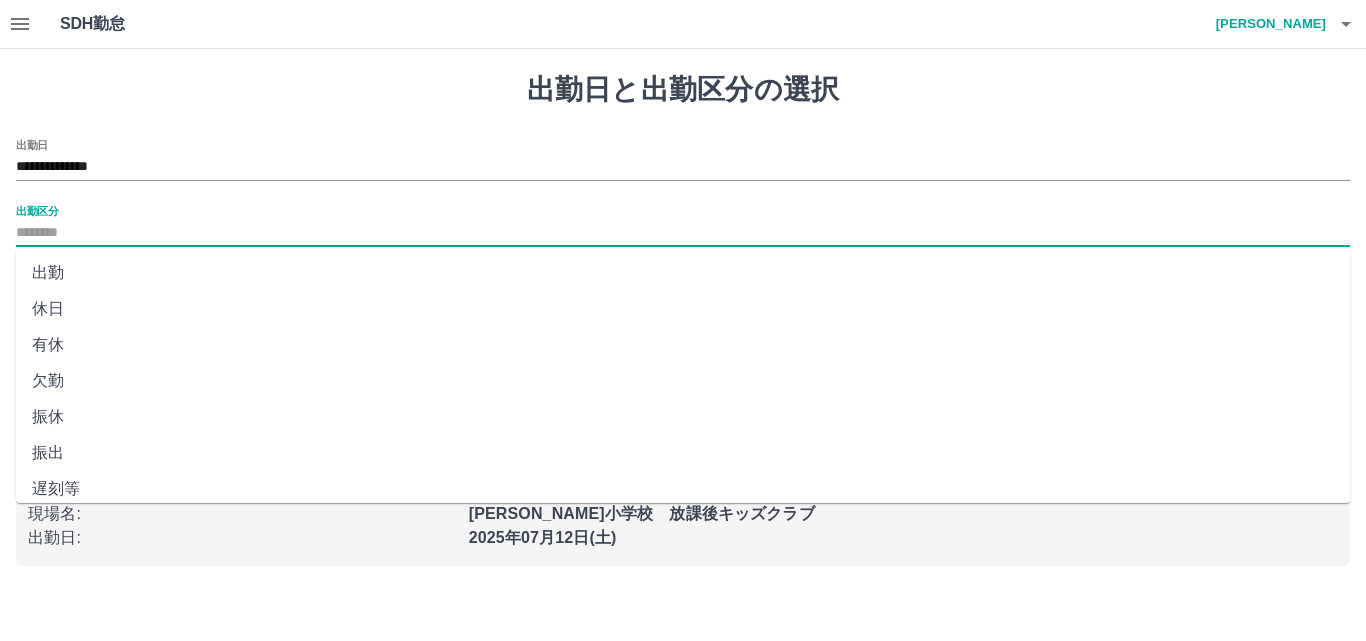 click on "出勤" at bounding box center (683, 273) 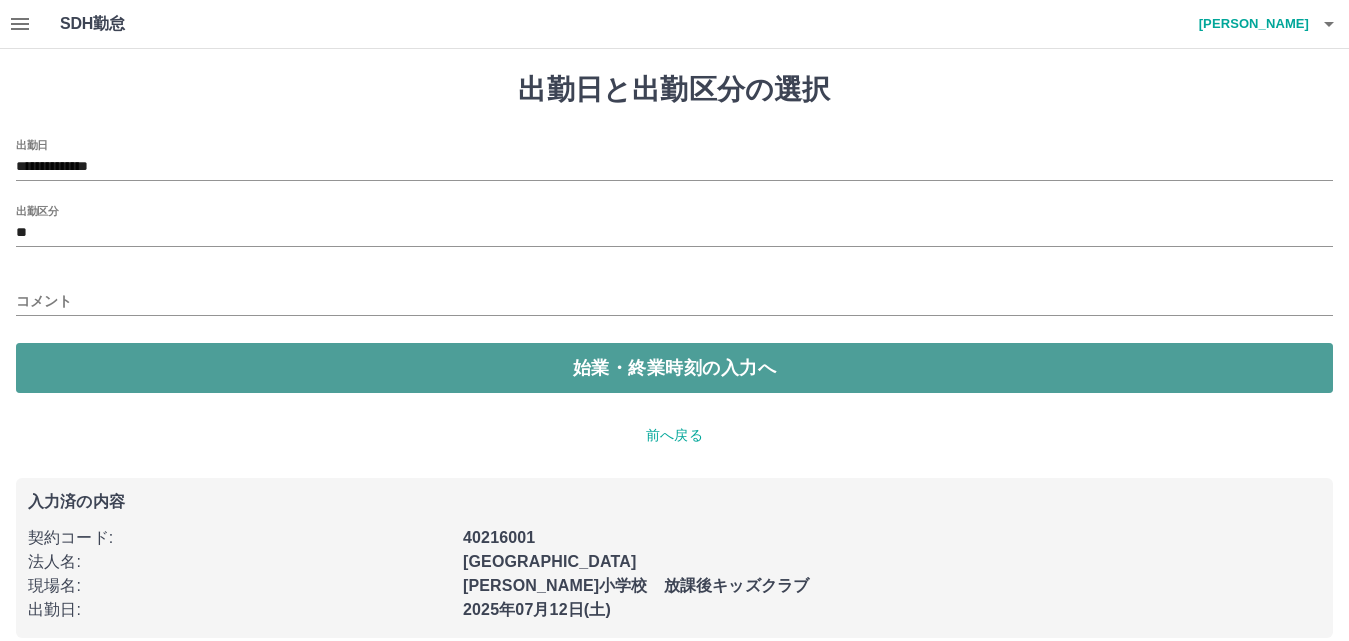 click on "始業・終業時刻の入力へ" at bounding box center (674, 368) 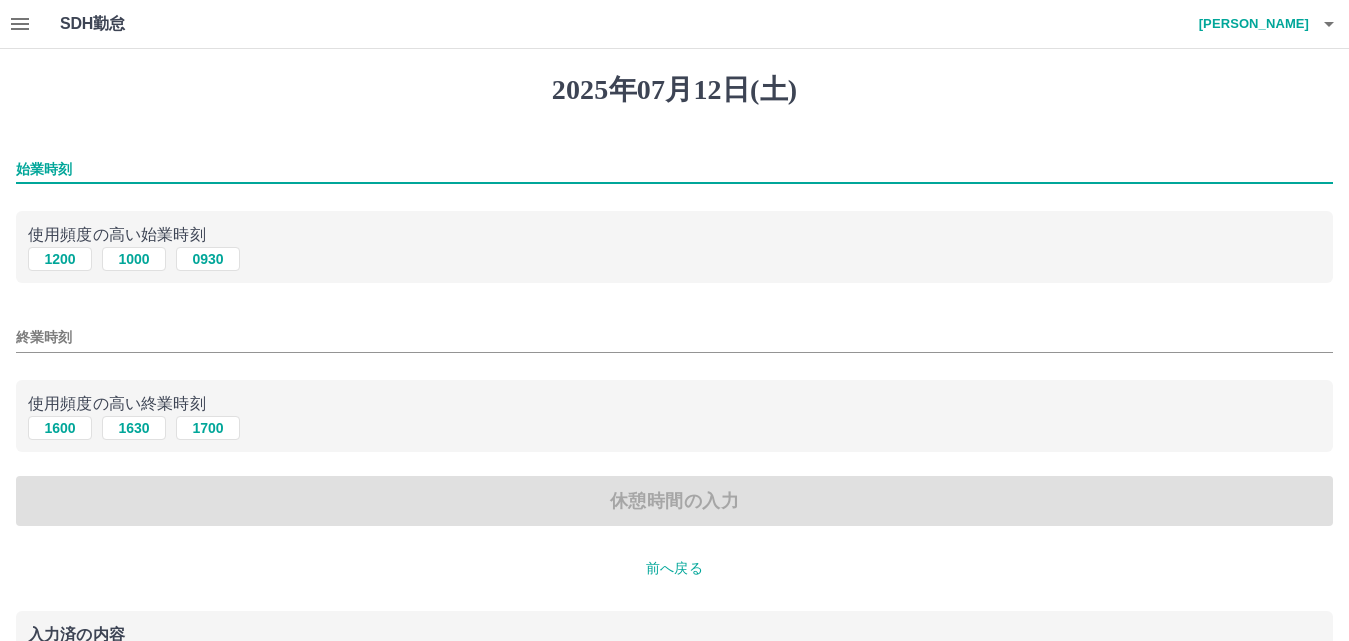 click on "始業時刻" at bounding box center [674, 169] 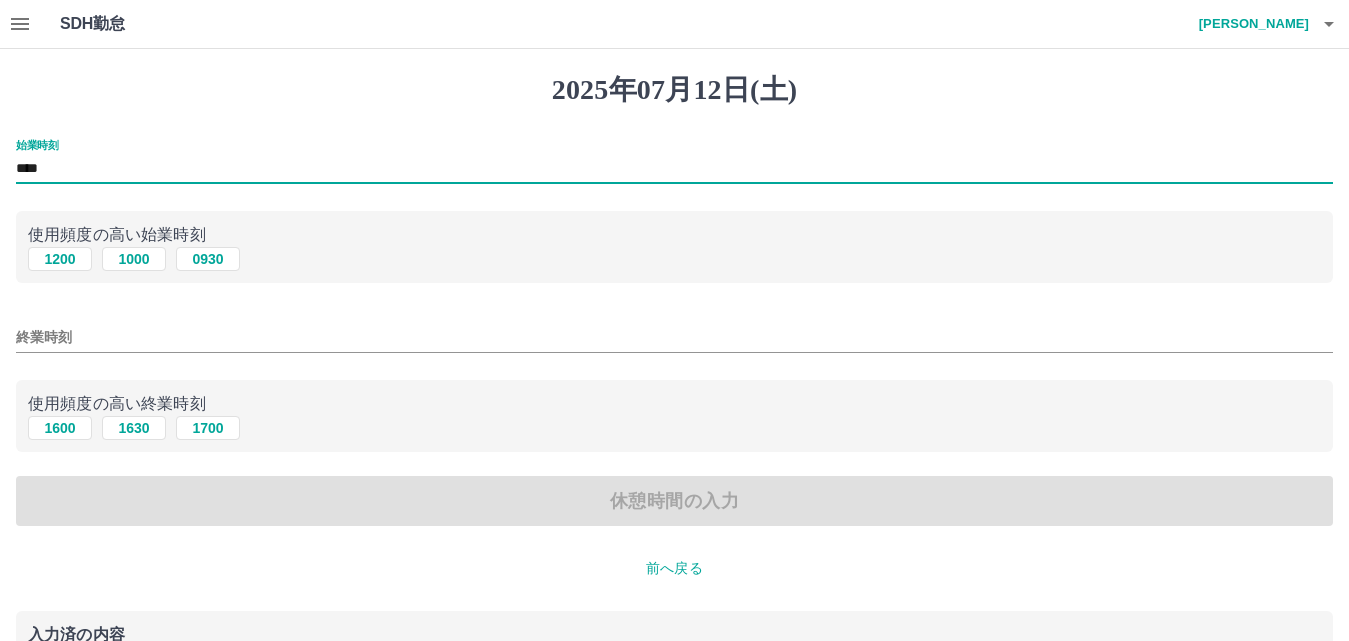 type on "****" 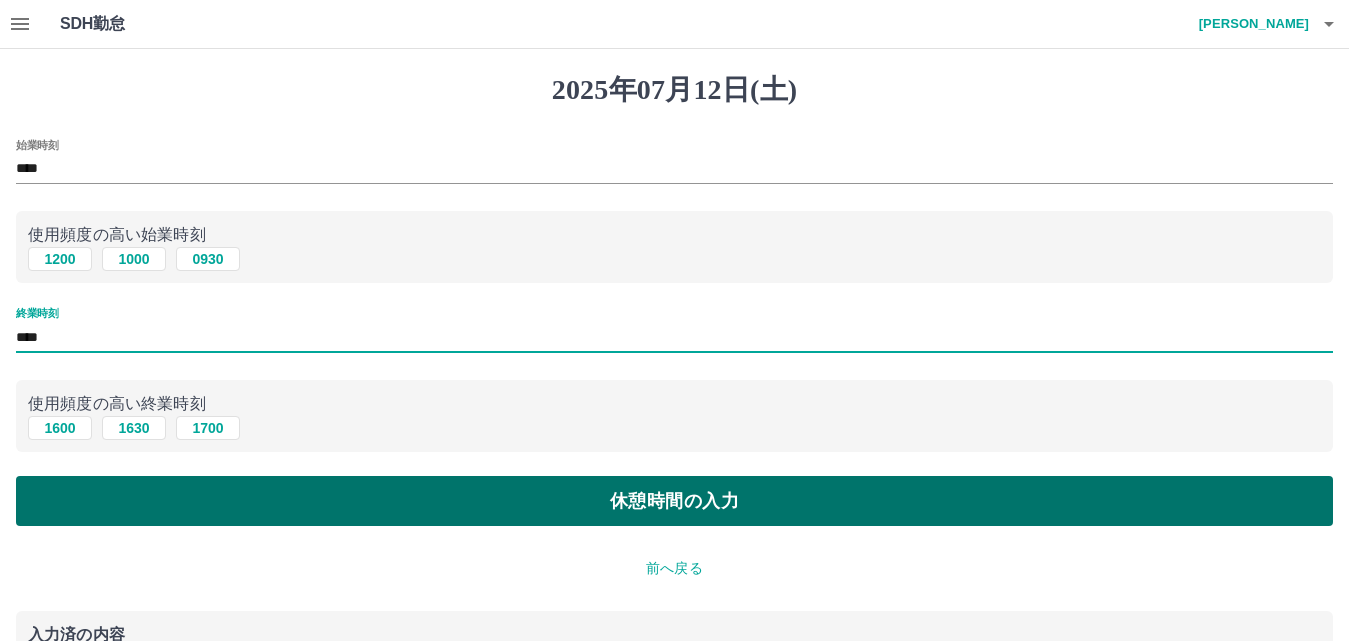 type on "****" 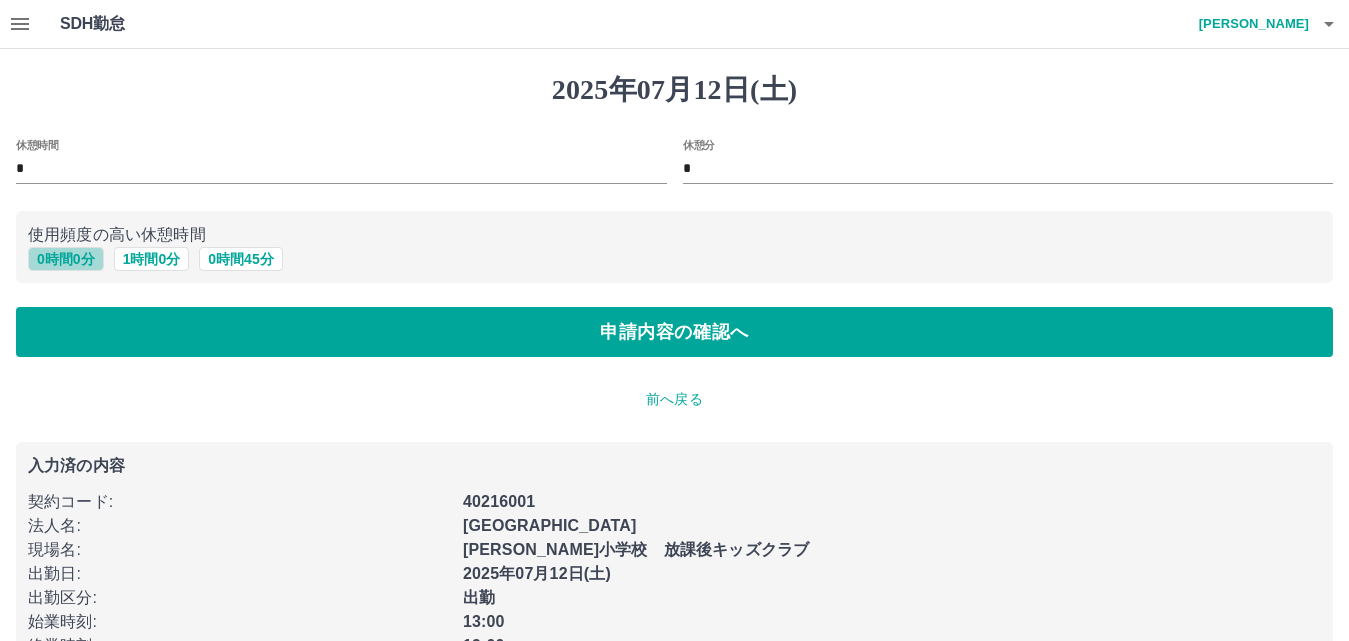 click on "0 時間 0 分" at bounding box center [66, 259] 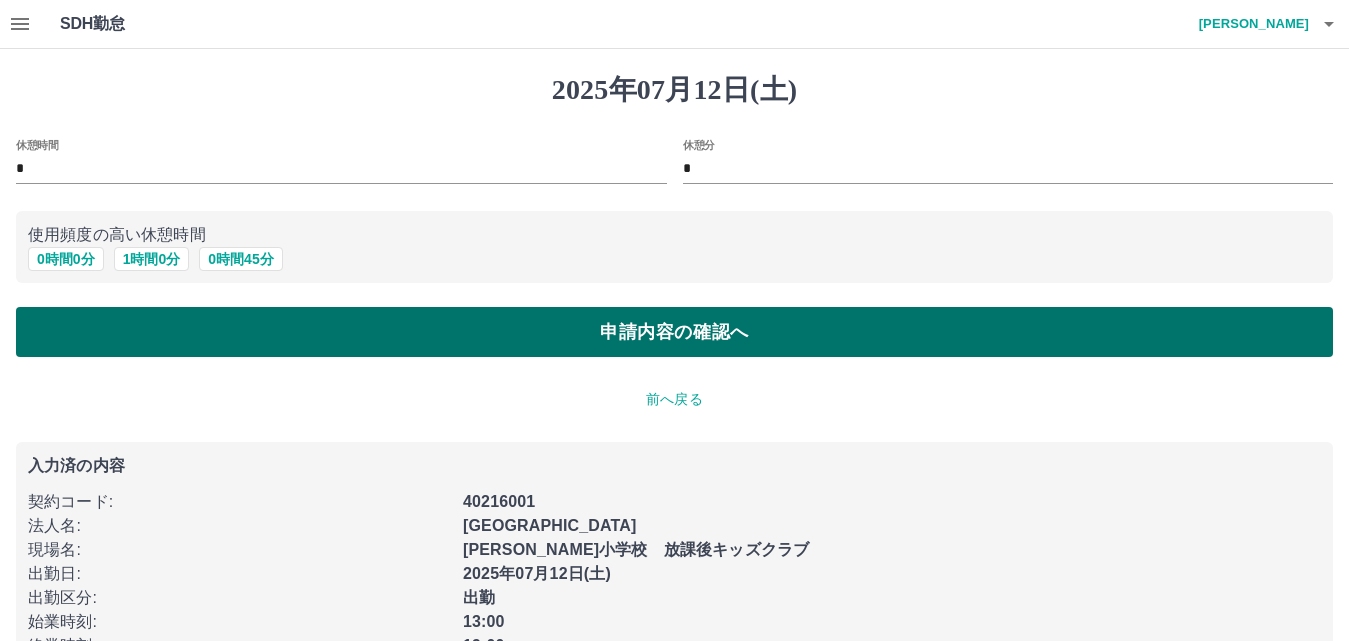click on "申請内容の確認へ" at bounding box center [674, 332] 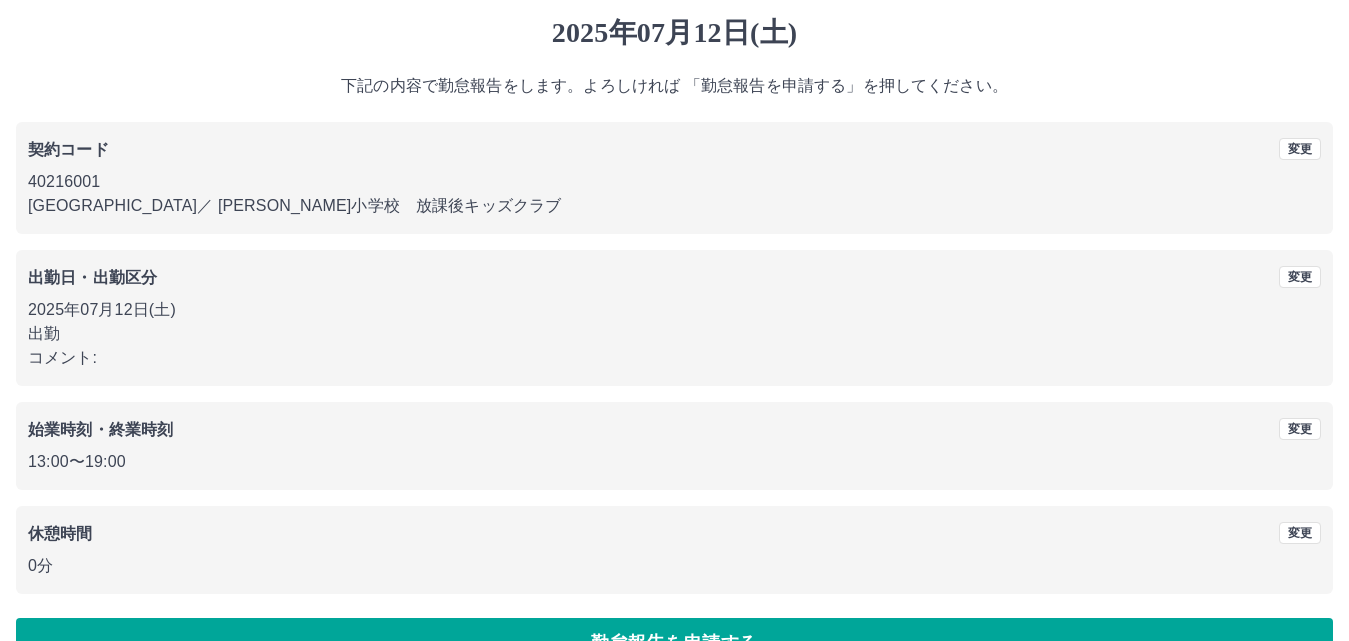 scroll, scrollTop: 108, scrollLeft: 0, axis: vertical 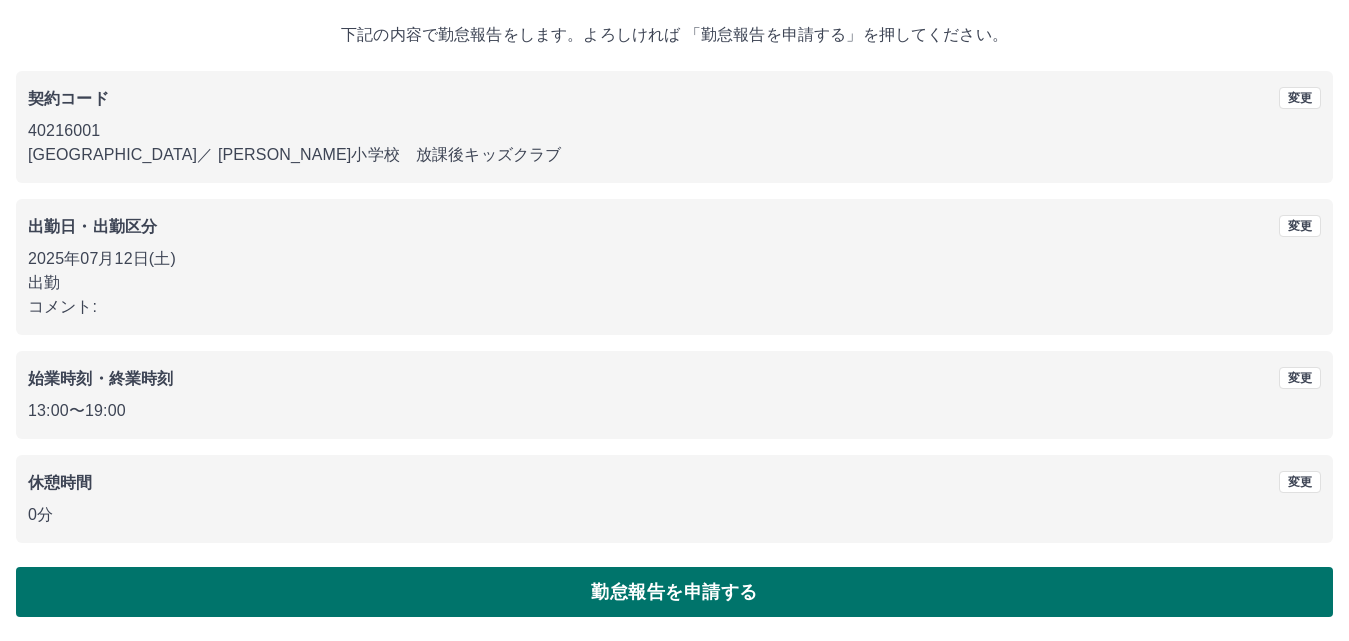 click on "勤怠報告を申請する" at bounding box center (674, 592) 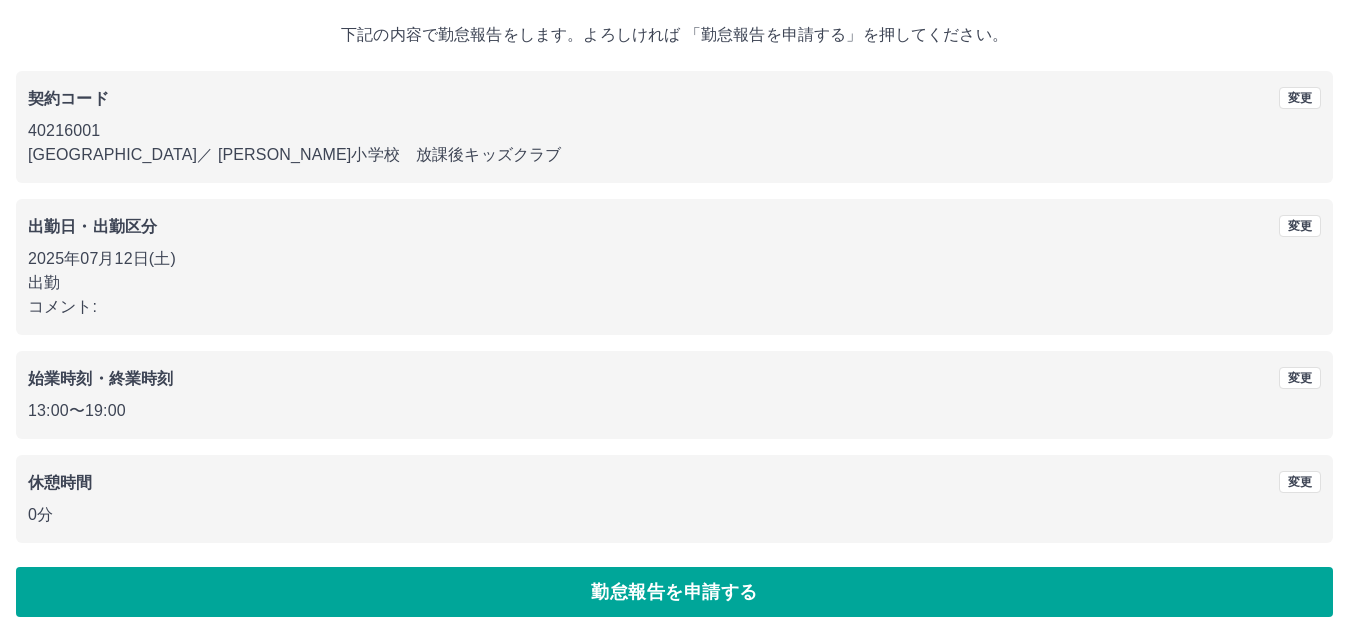 scroll, scrollTop: 0, scrollLeft: 0, axis: both 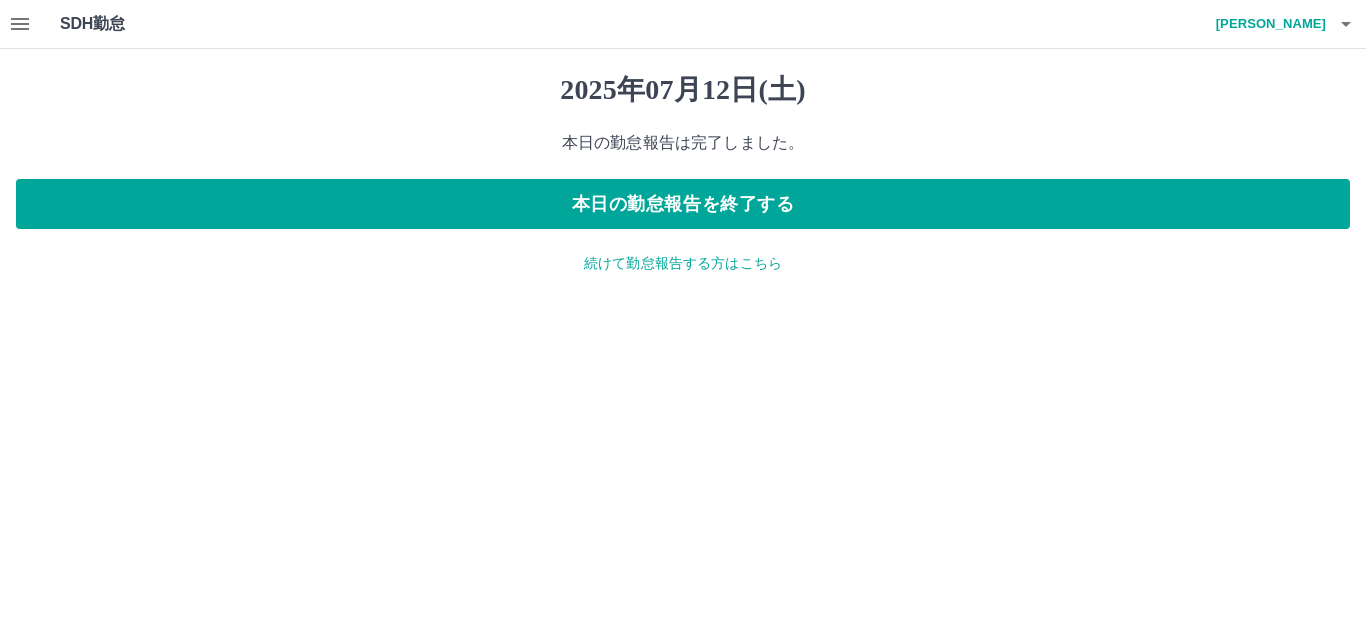 click 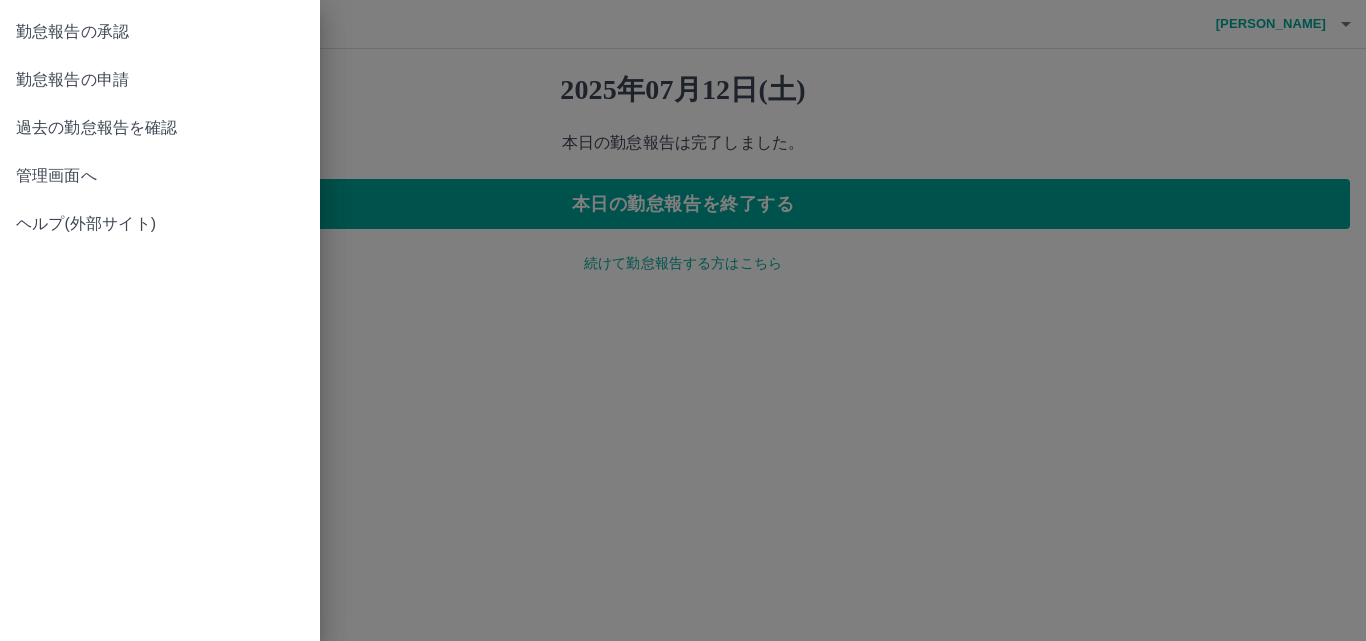 click on "勤怠報告の承認" at bounding box center (160, 32) 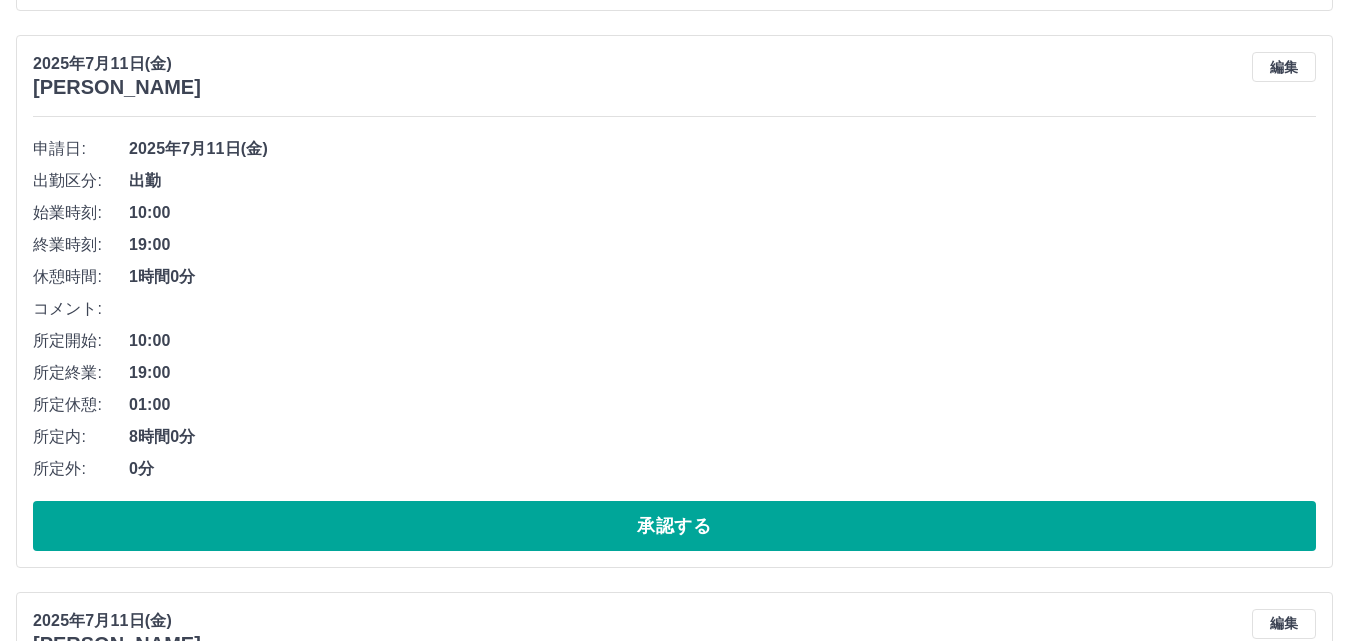 scroll, scrollTop: 2700, scrollLeft: 0, axis: vertical 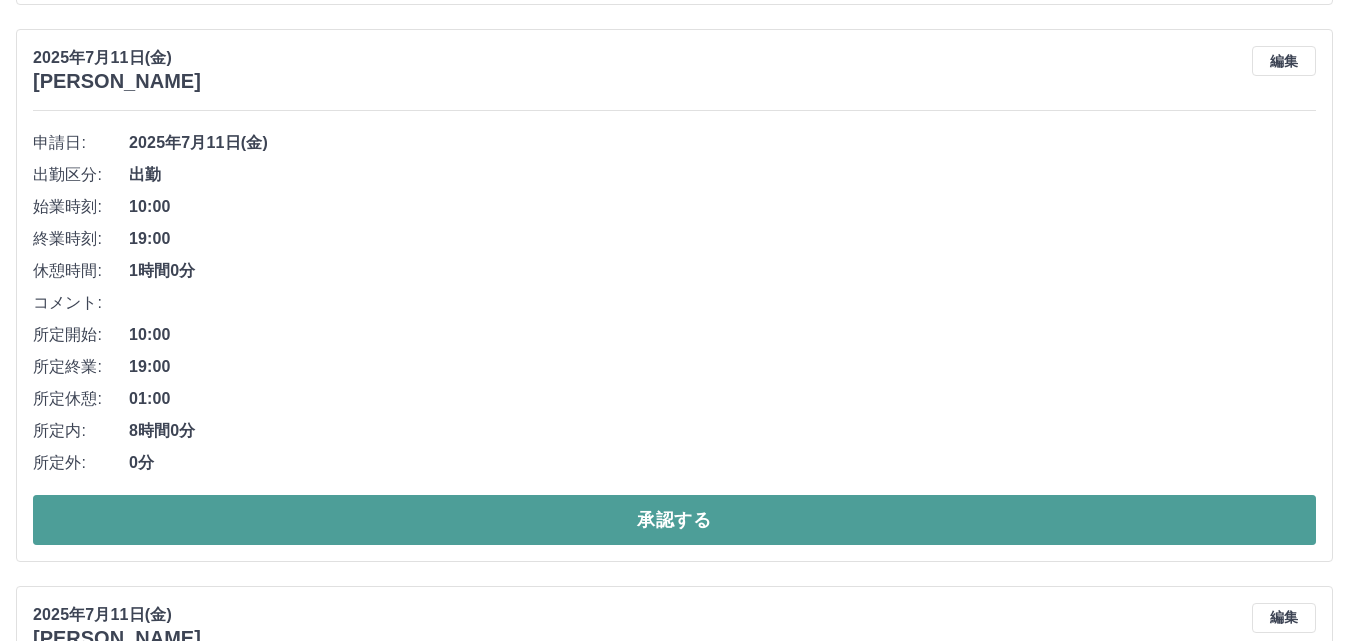 click on "承認する" at bounding box center (674, 520) 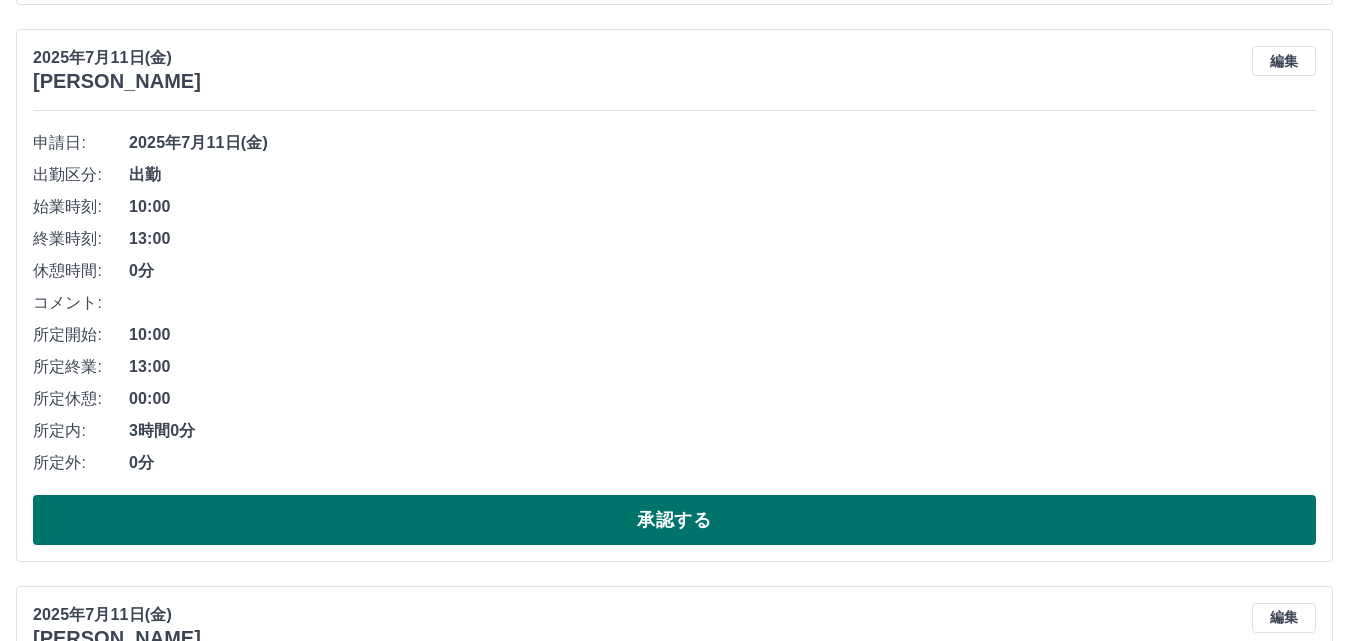 click on "承認する" at bounding box center (674, 520) 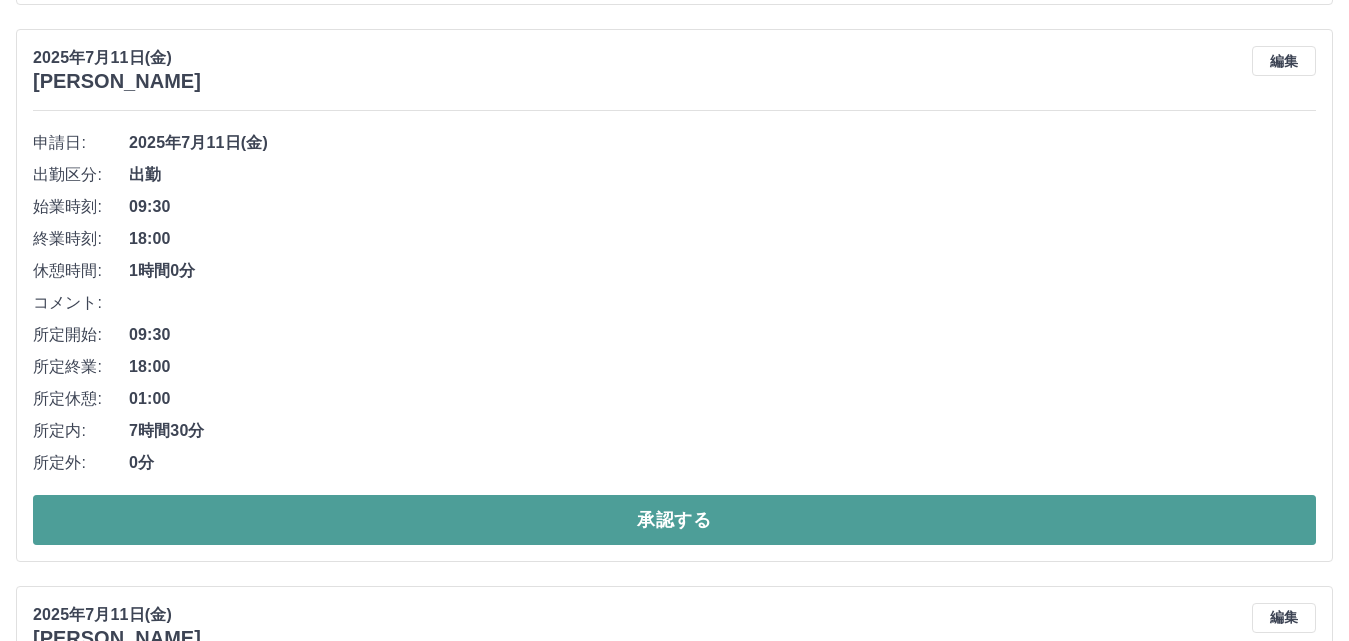 click on "承認する" at bounding box center (674, 520) 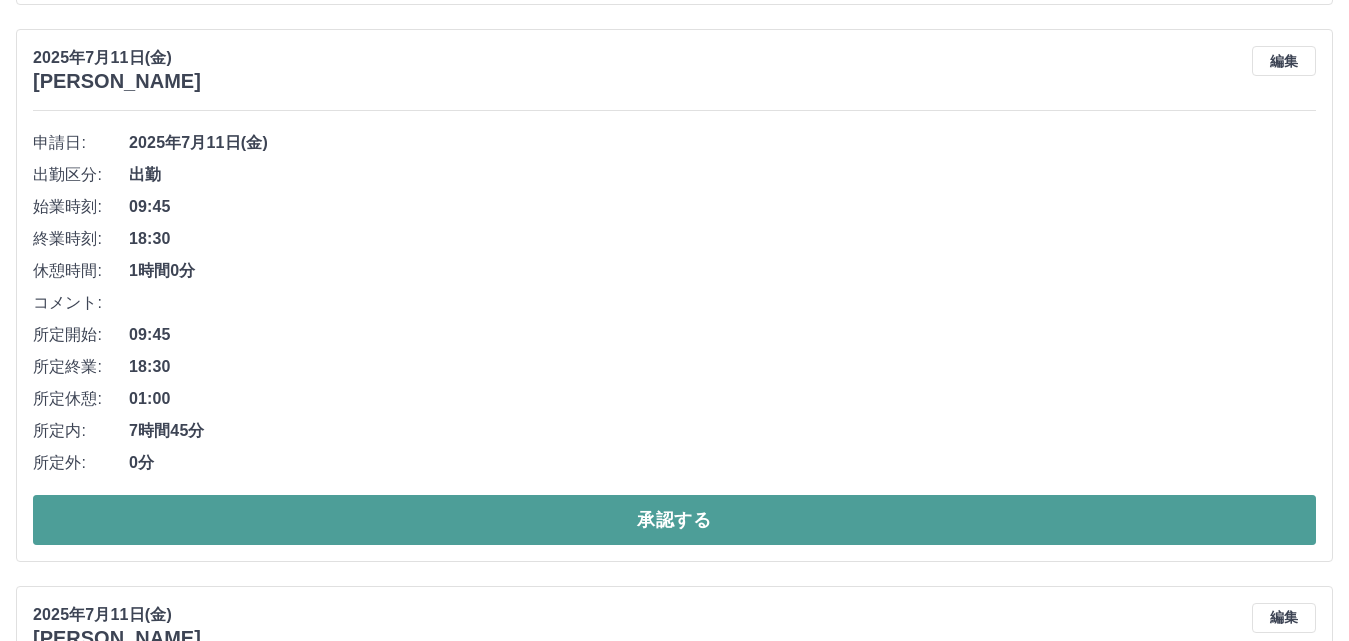 click on "承認する" at bounding box center (674, 520) 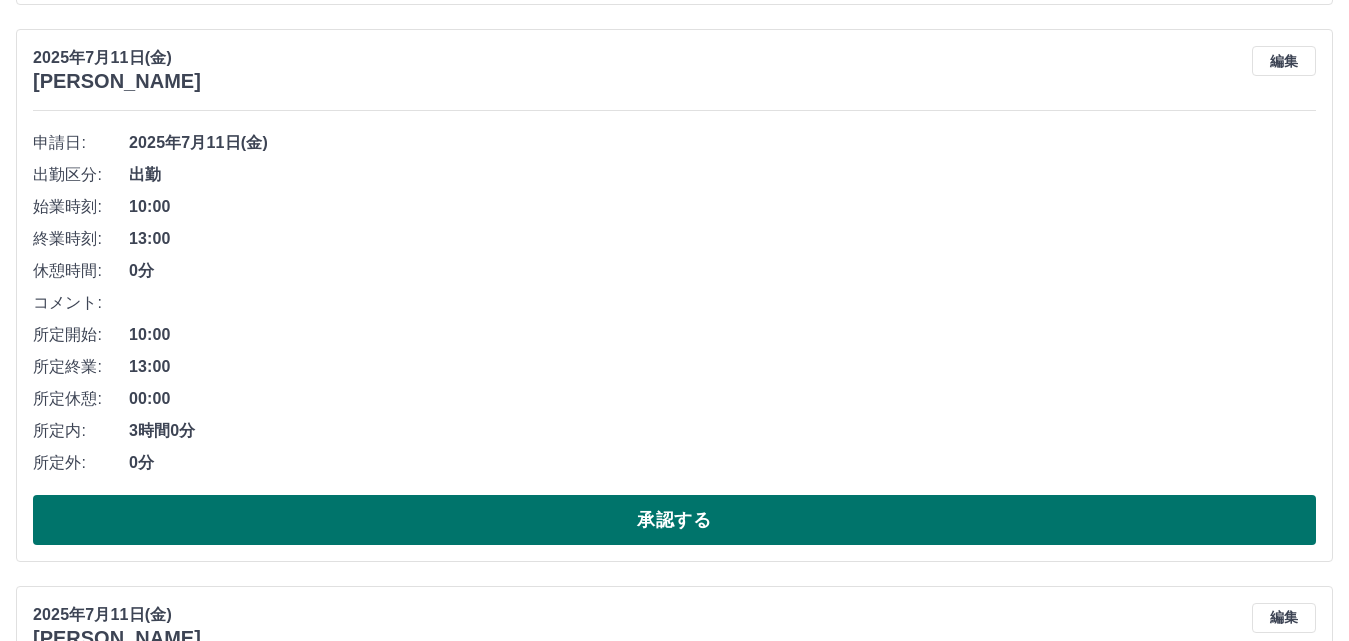 click on "承認する" at bounding box center [674, 520] 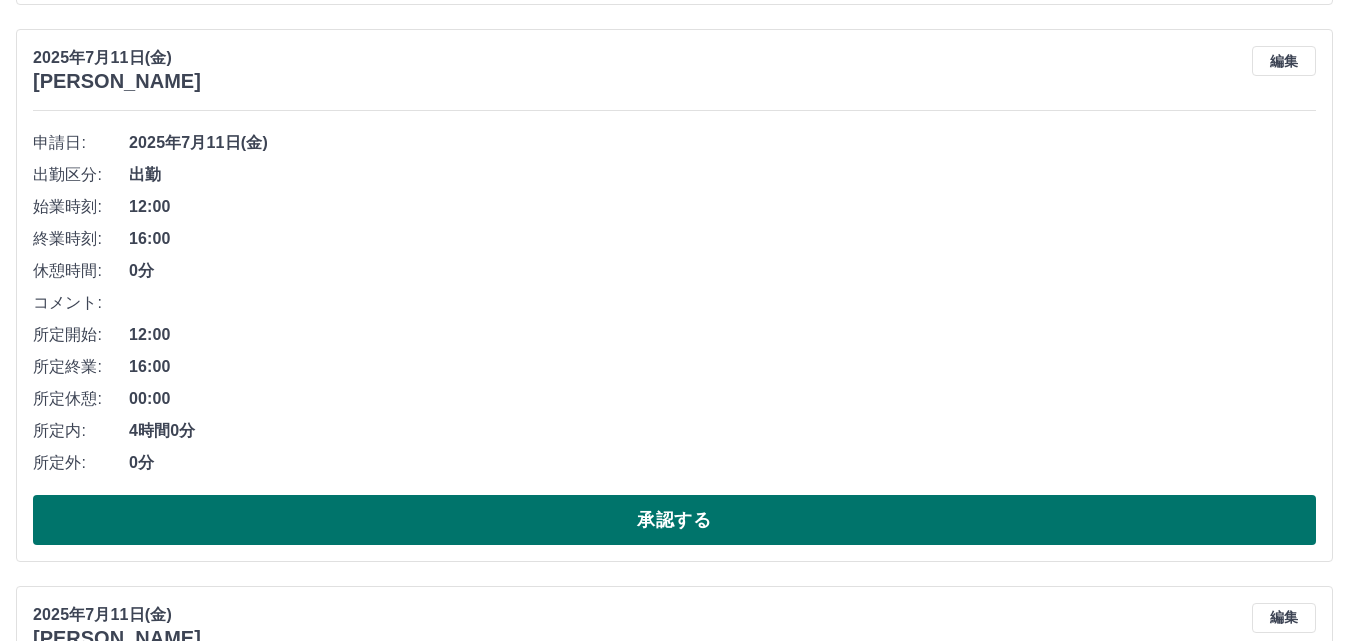 click on "承認する" at bounding box center [674, 520] 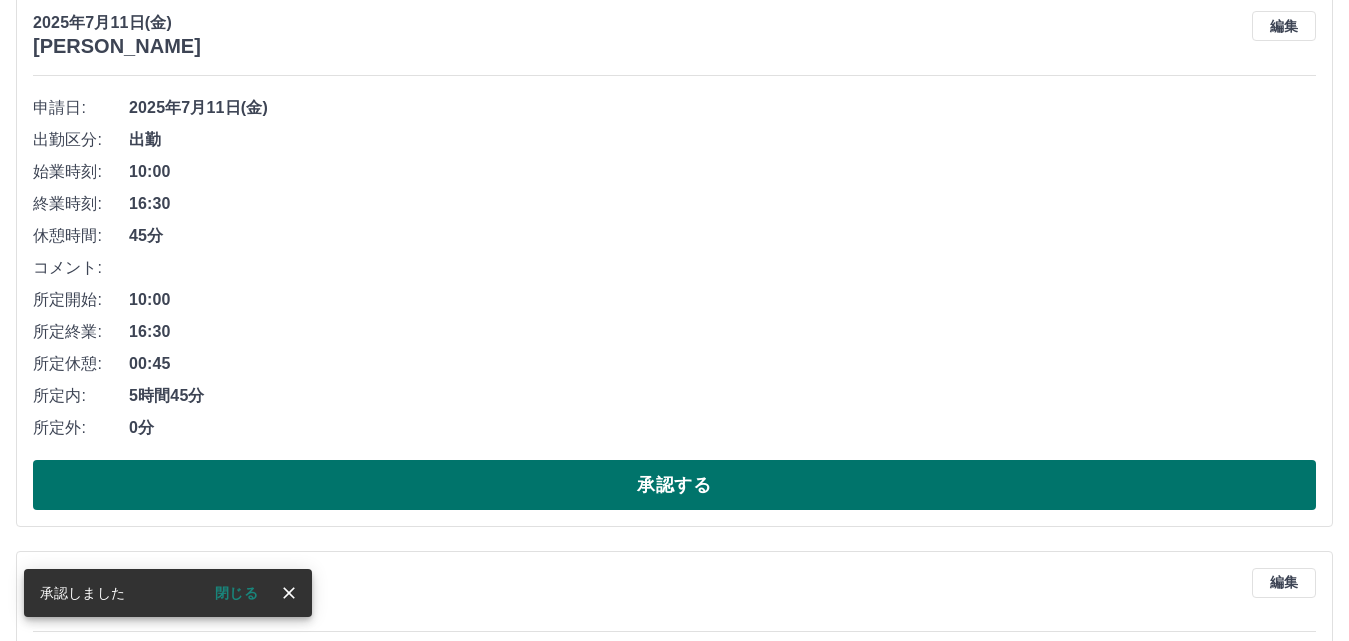 scroll, scrollTop: 2700, scrollLeft: 0, axis: vertical 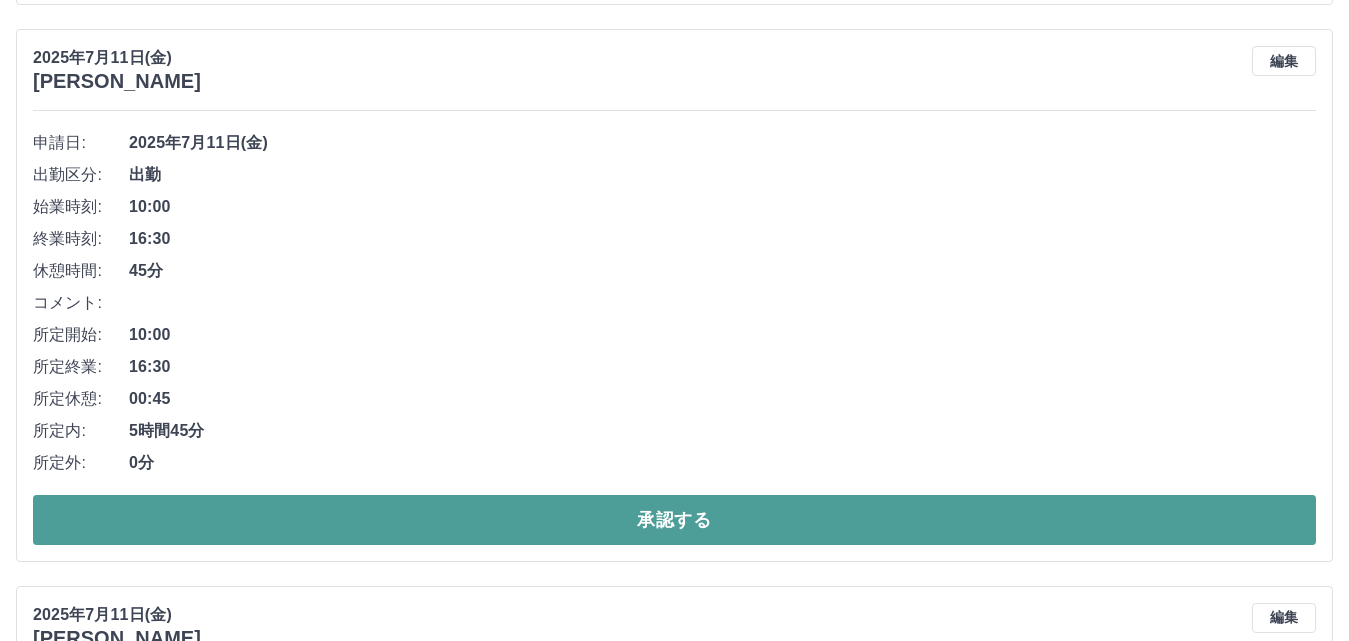 click on "承認する" at bounding box center [674, 520] 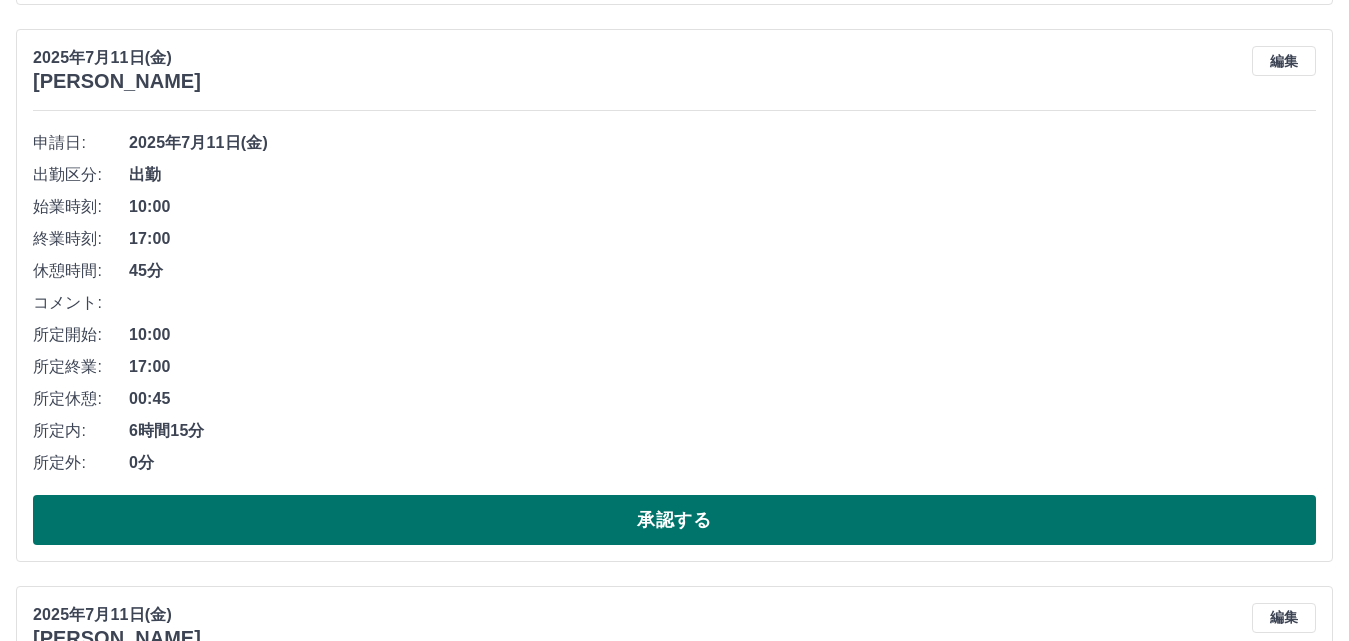 click on "承認する" at bounding box center [674, 520] 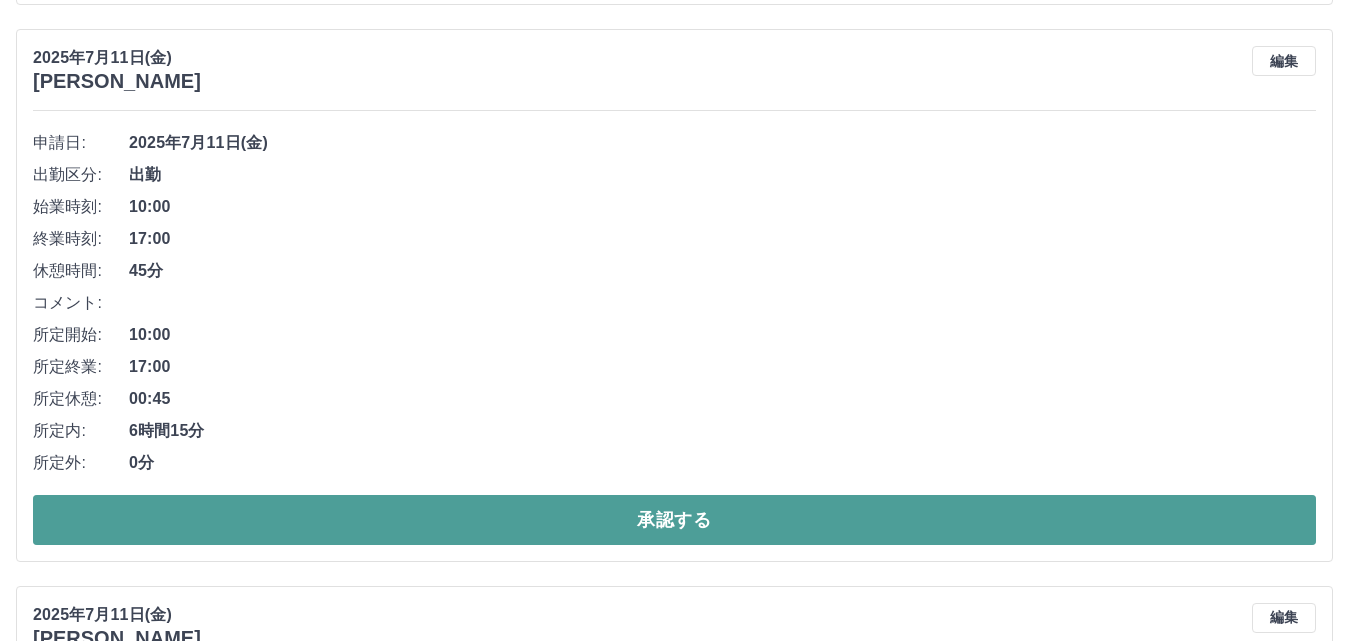 click on "承認する" at bounding box center [674, 520] 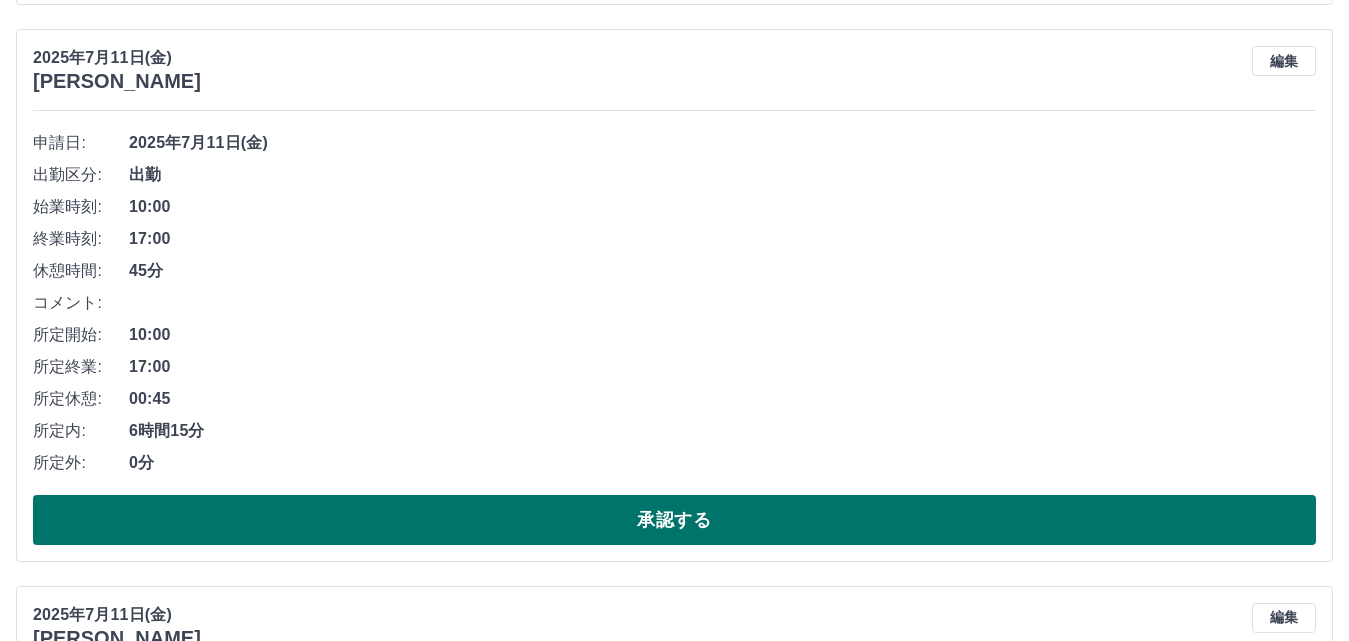click on "承認する" at bounding box center [674, 520] 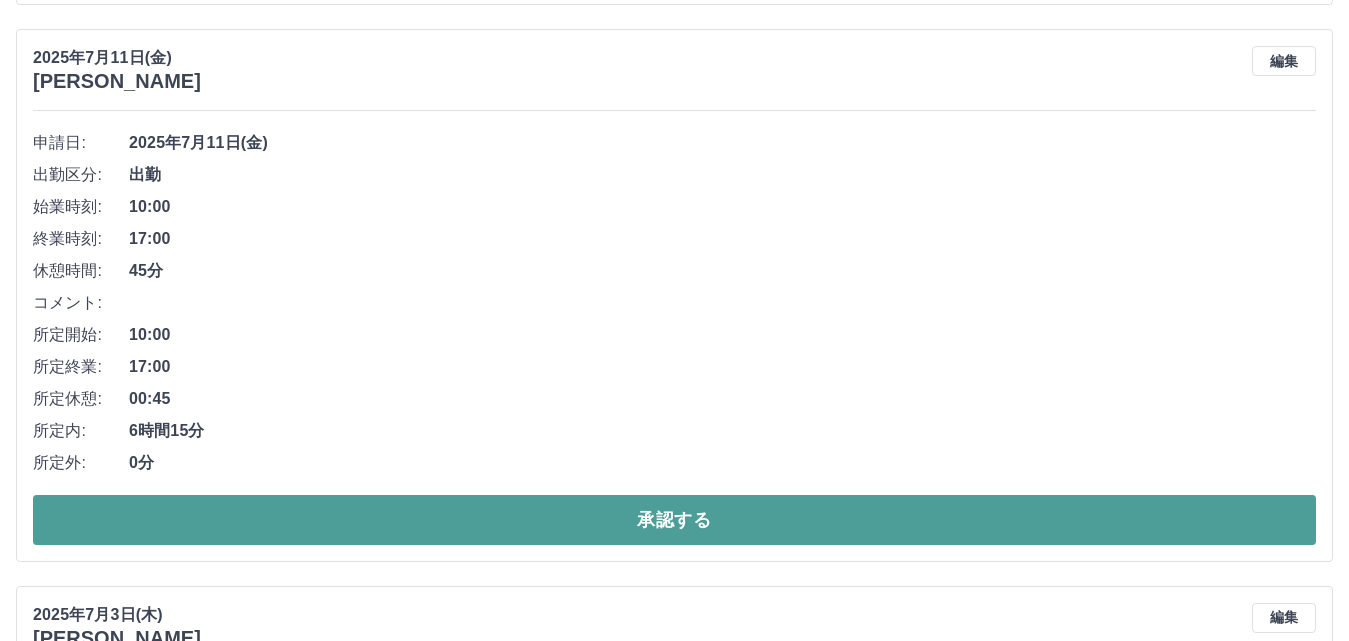 click on "承認する" at bounding box center [674, 520] 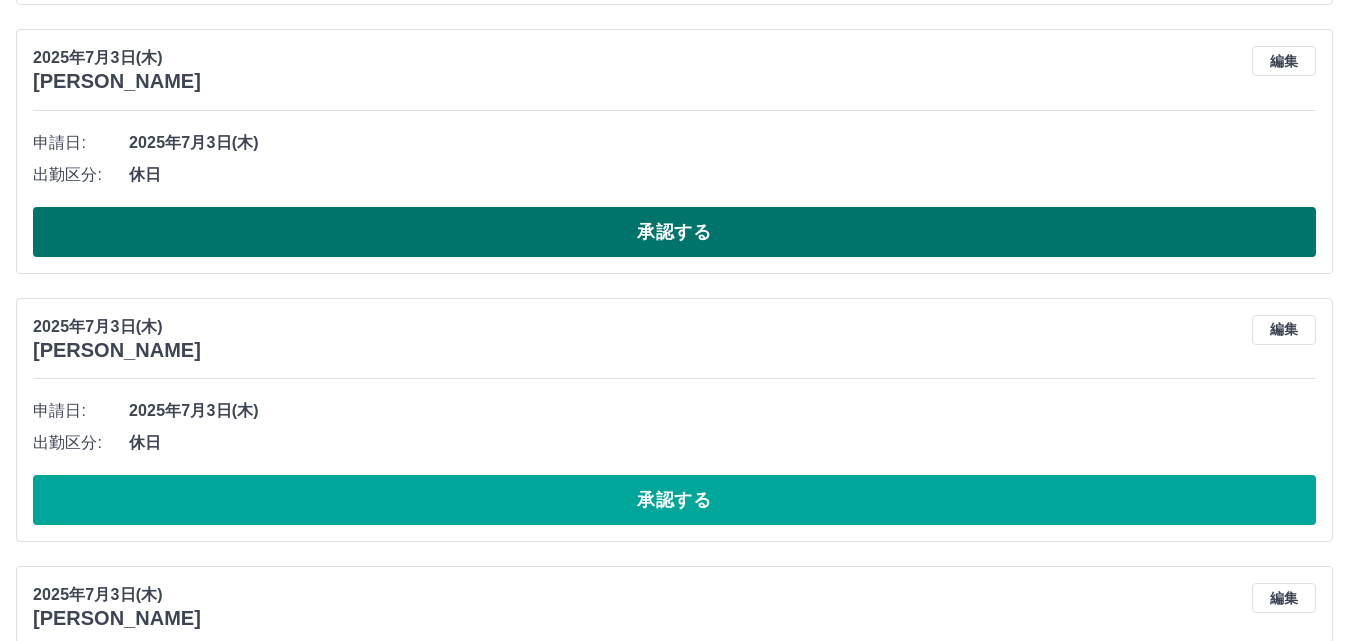 click on "承認する" at bounding box center (674, 232) 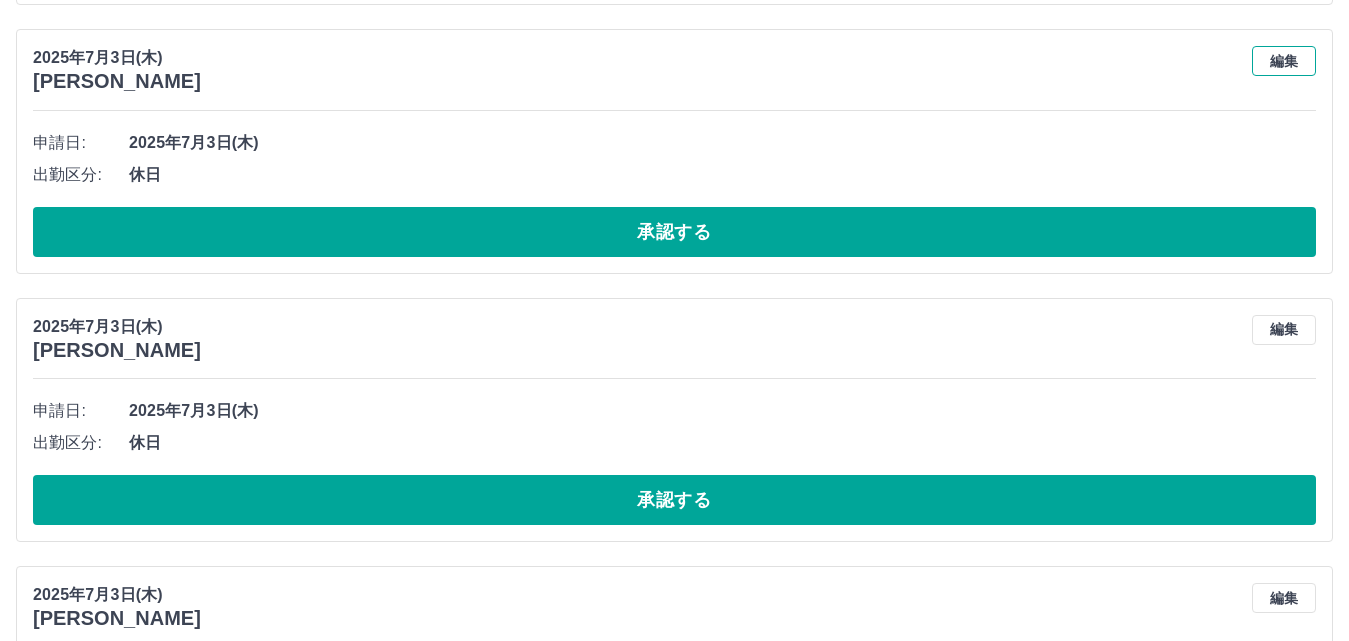 click on "編集" at bounding box center (1284, 61) 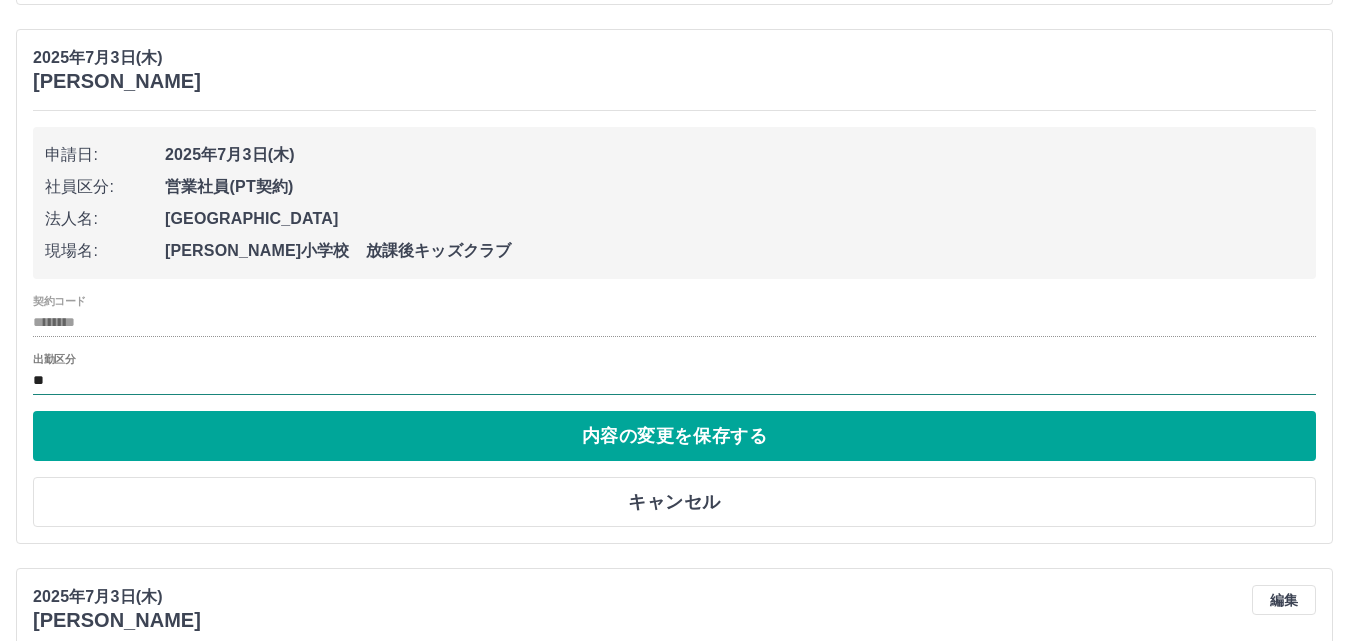 click on "**" at bounding box center [674, 381] 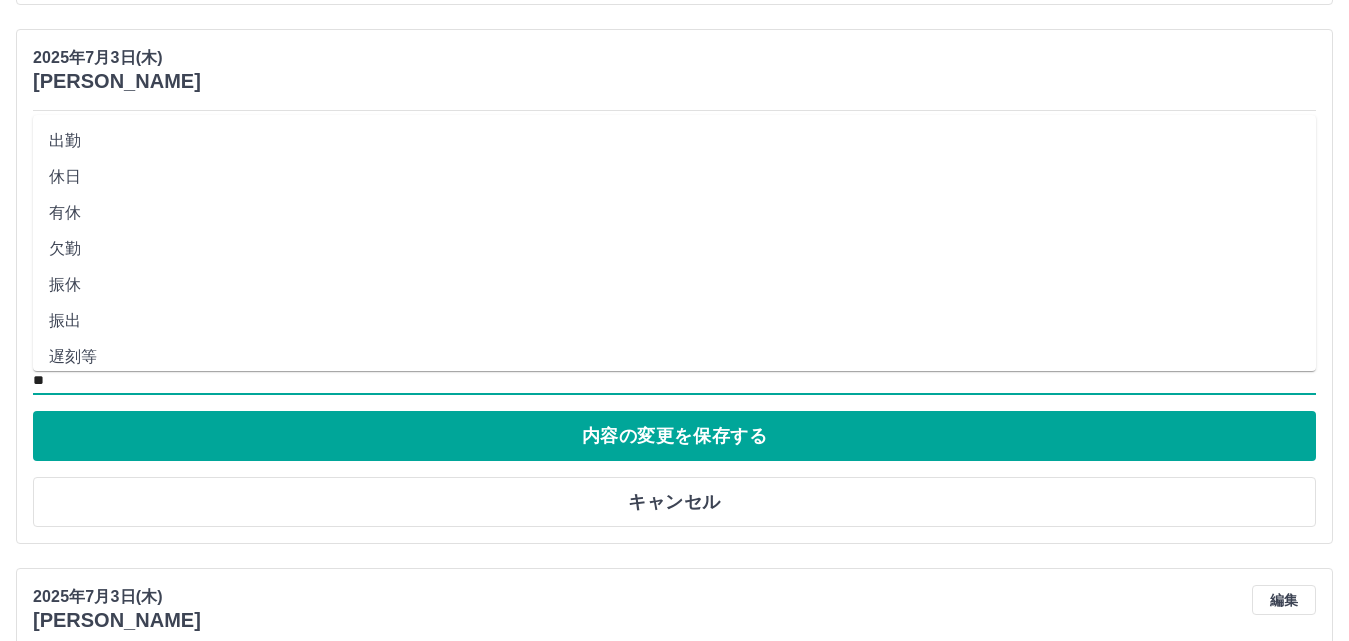 click on "出勤" at bounding box center (674, 141) 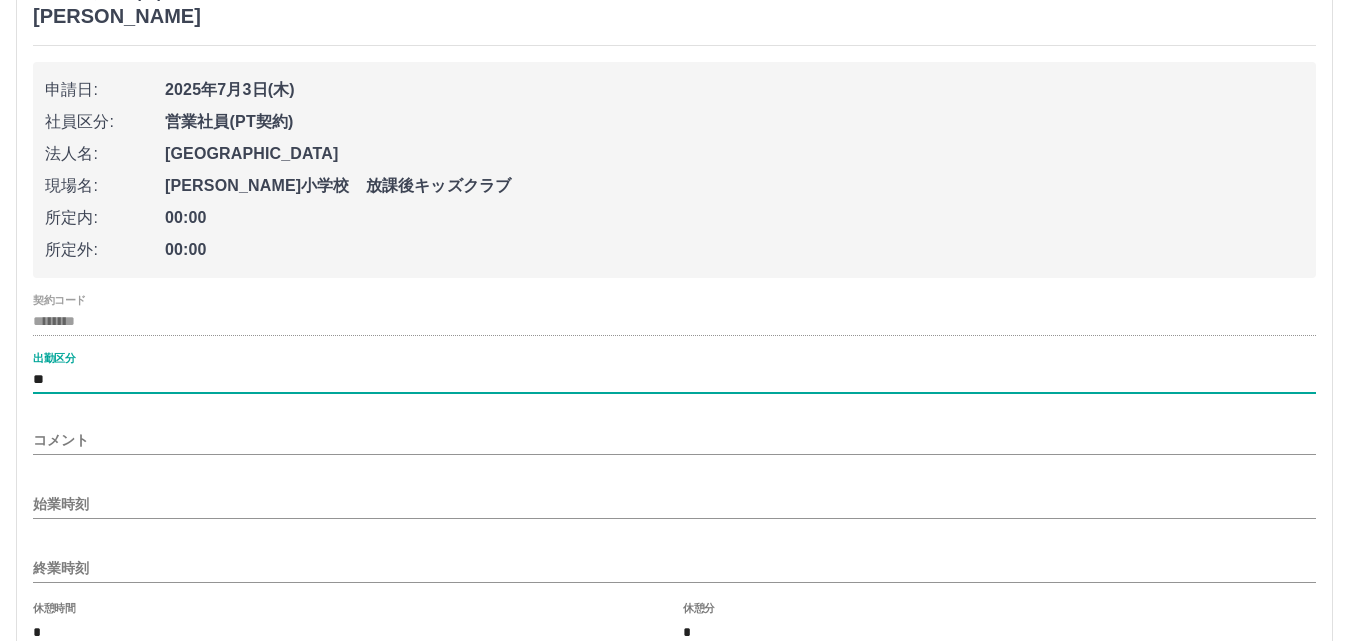 scroll, scrollTop: 2800, scrollLeft: 0, axis: vertical 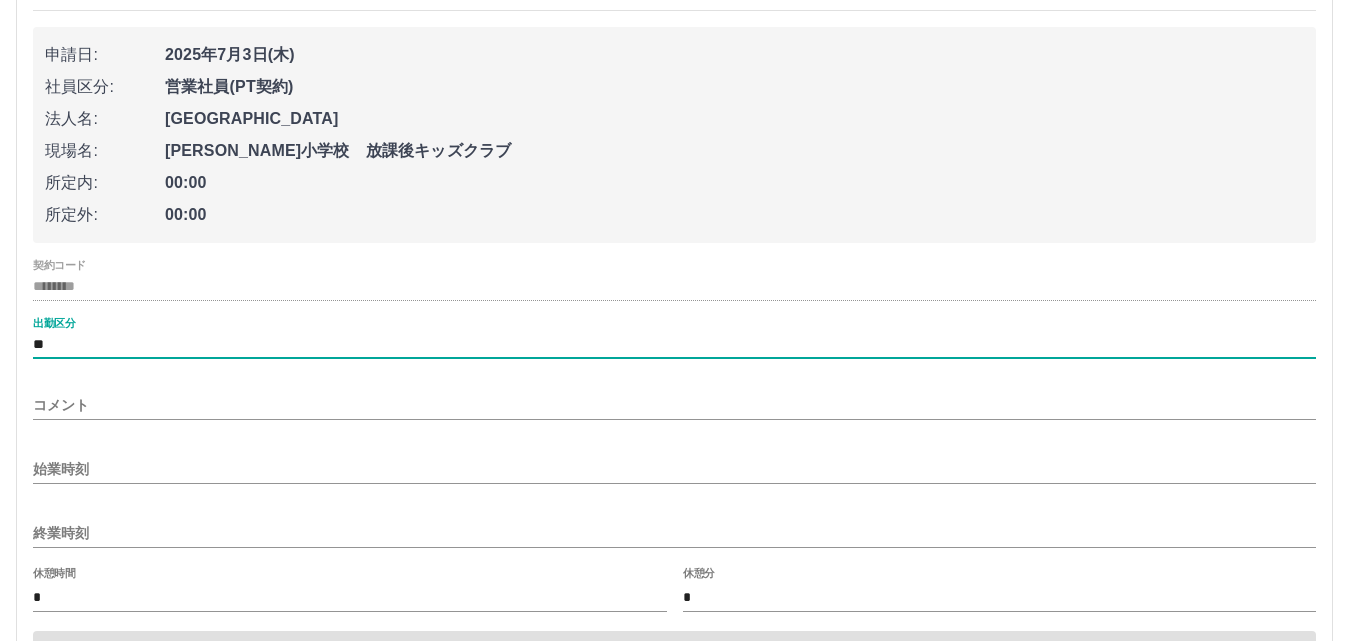click on "始業時刻" at bounding box center (674, 469) 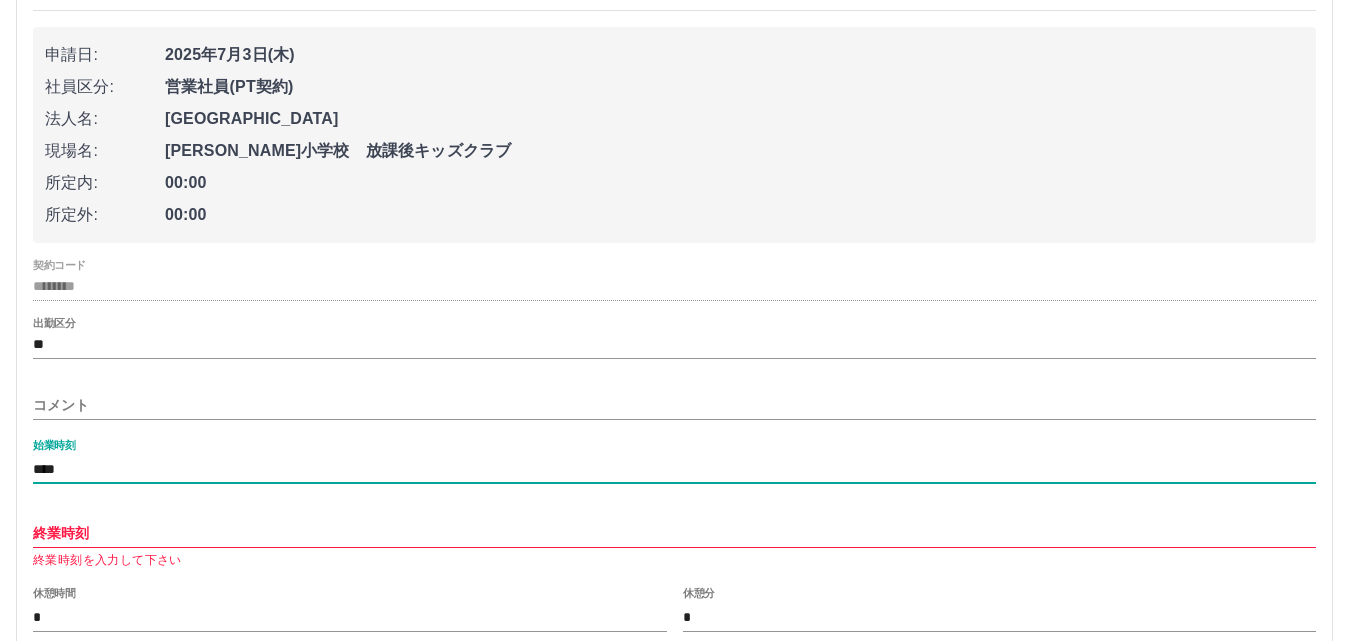 type on "****" 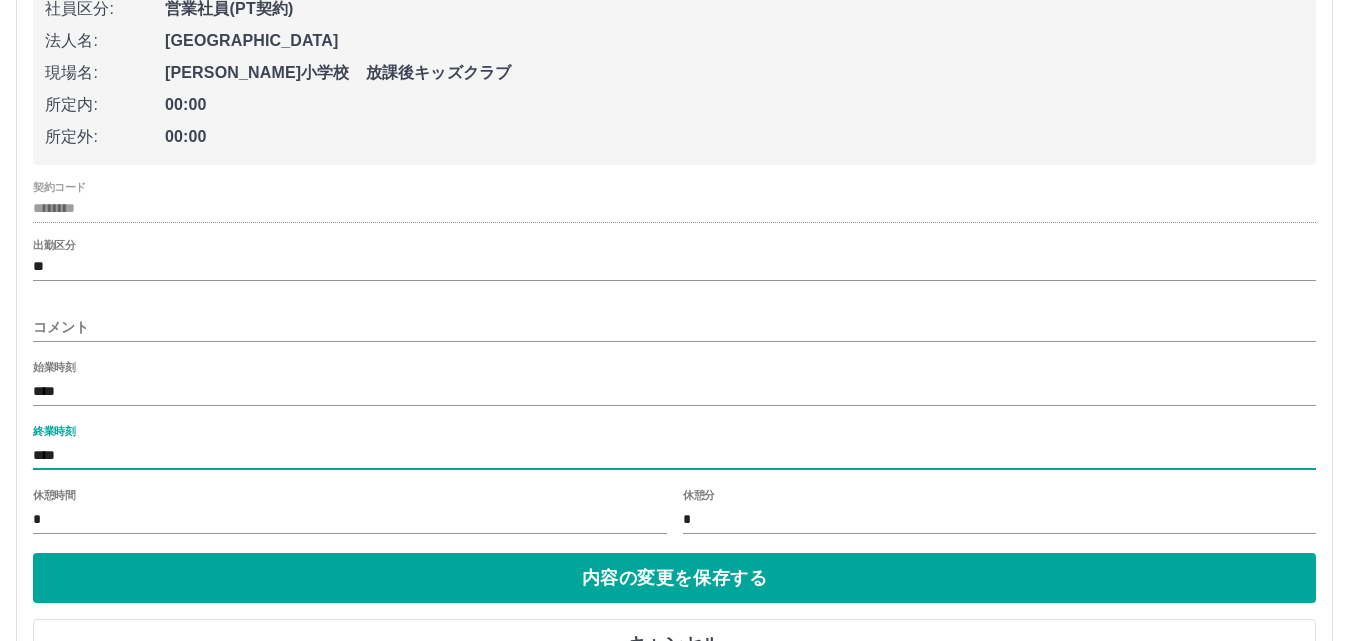 scroll, scrollTop: 3000, scrollLeft: 0, axis: vertical 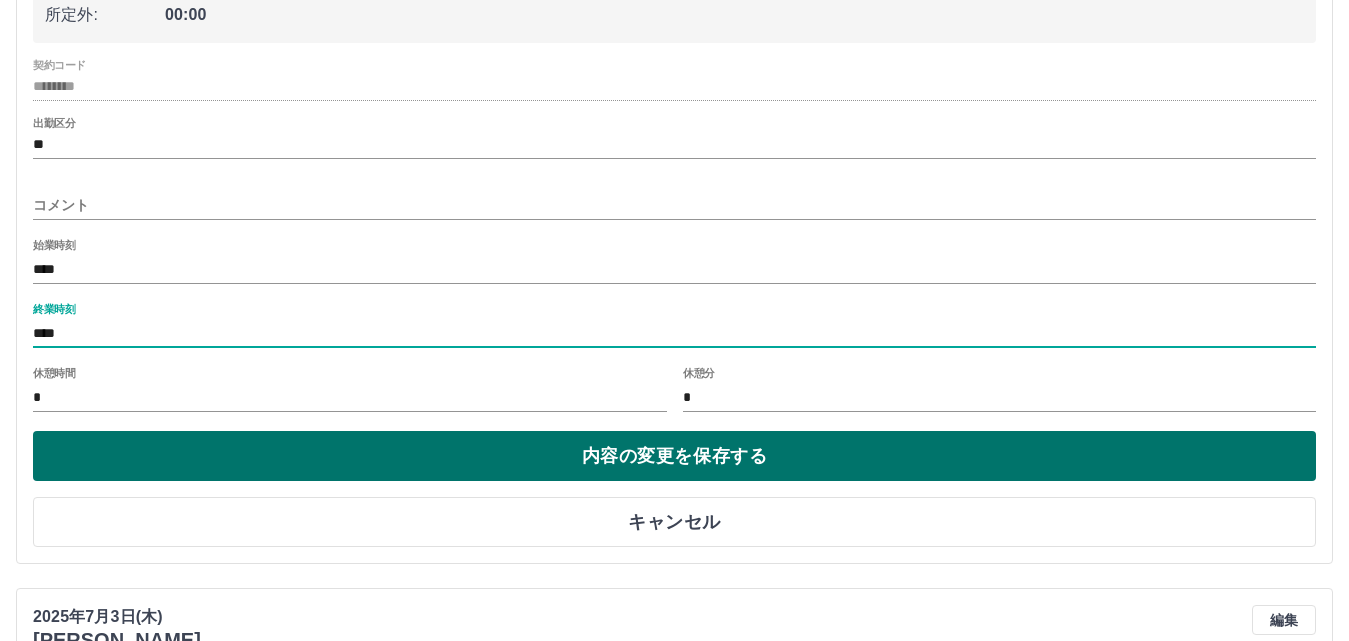 type on "****" 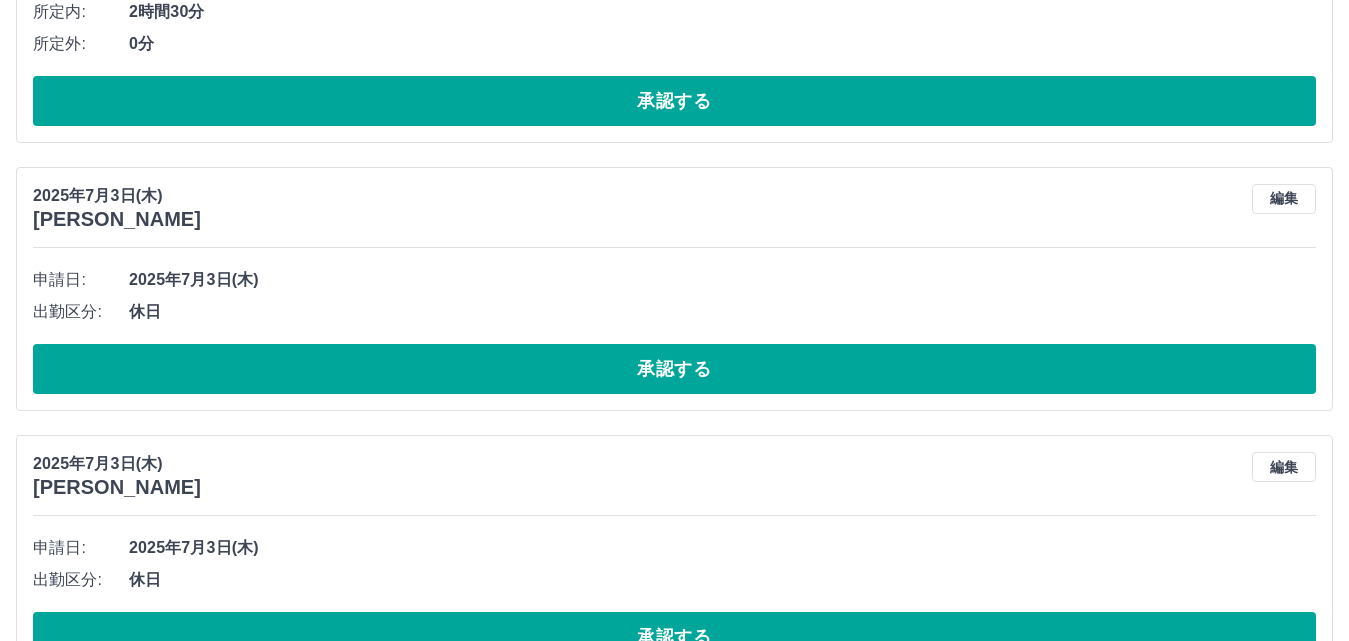 scroll, scrollTop: 3052, scrollLeft: 0, axis: vertical 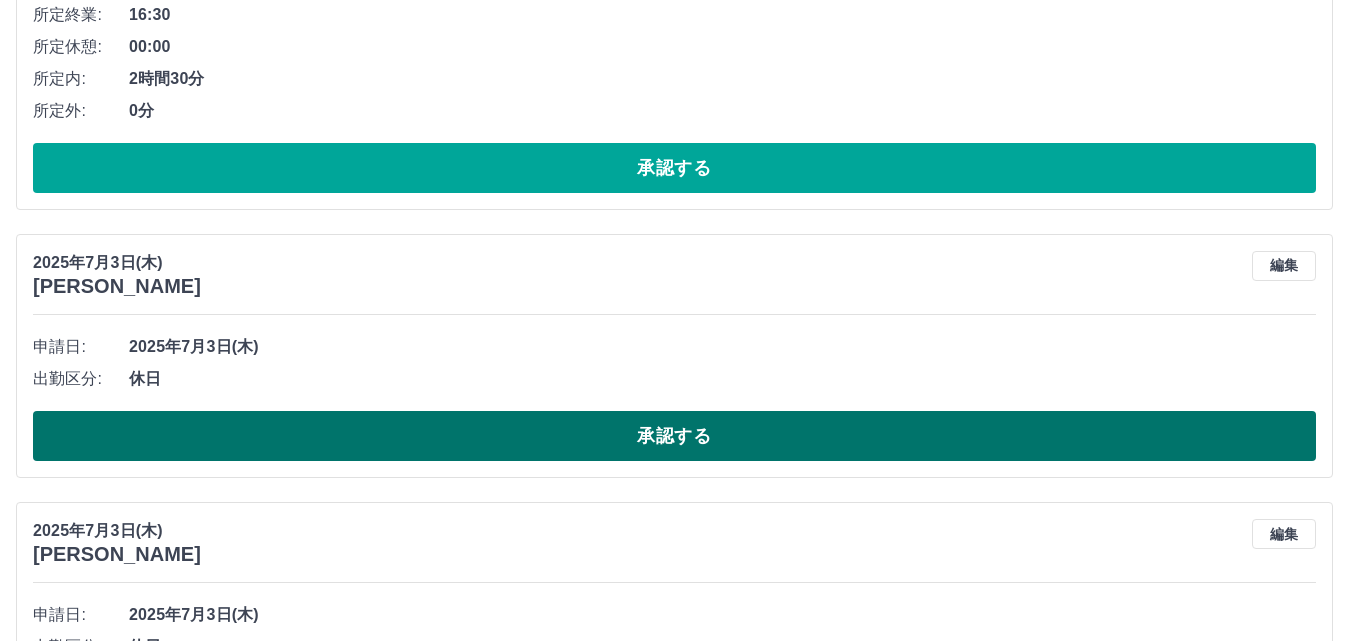 click on "承認する" at bounding box center (674, 436) 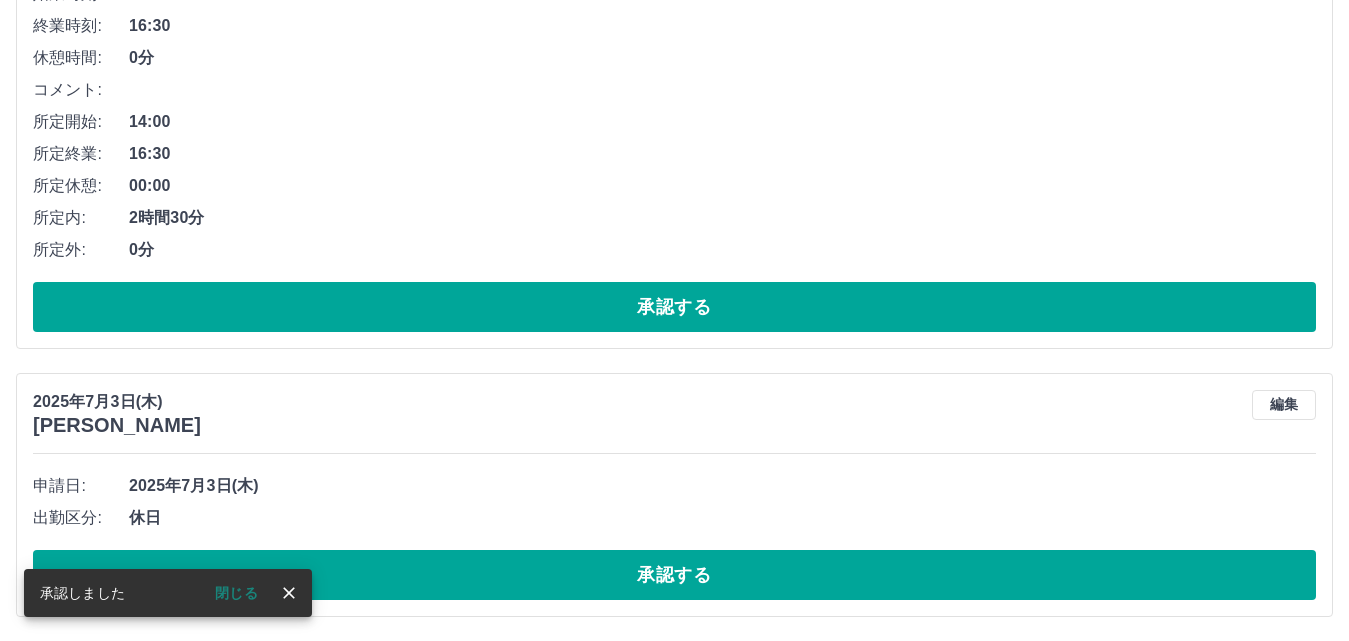 scroll, scrollTop: 2915, scrollLeft: 0, axis: vertical 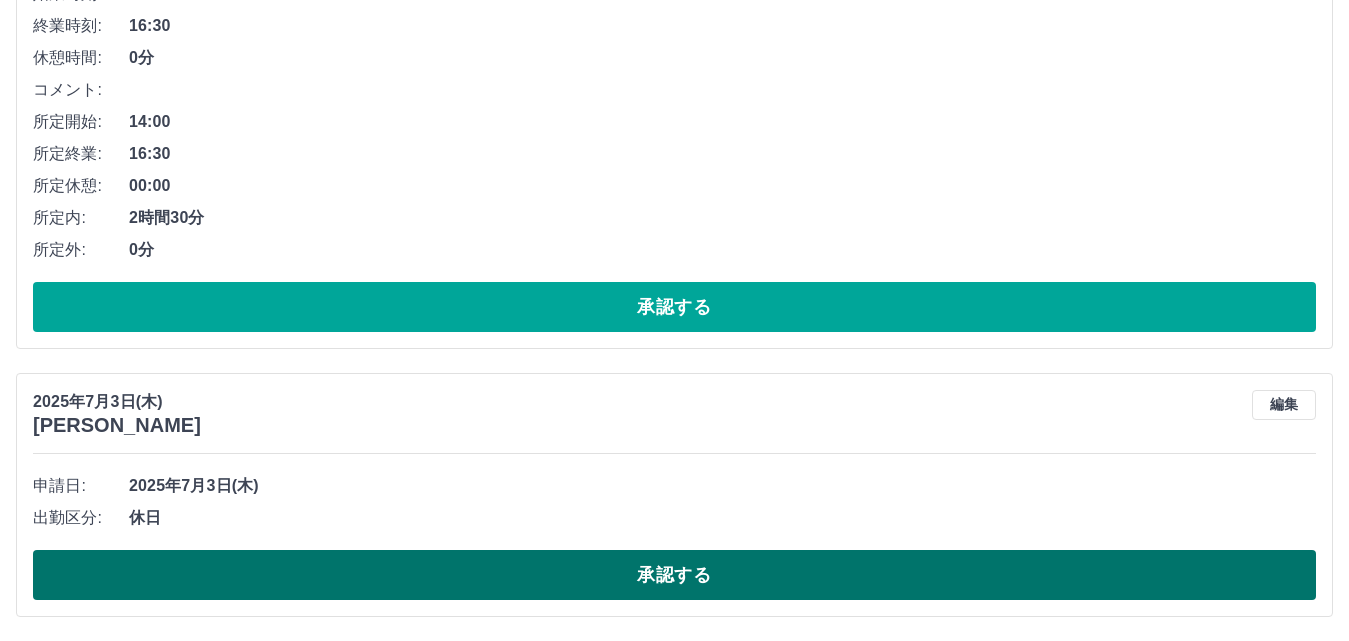 click on "承認する" at bounding box center (674, 575) 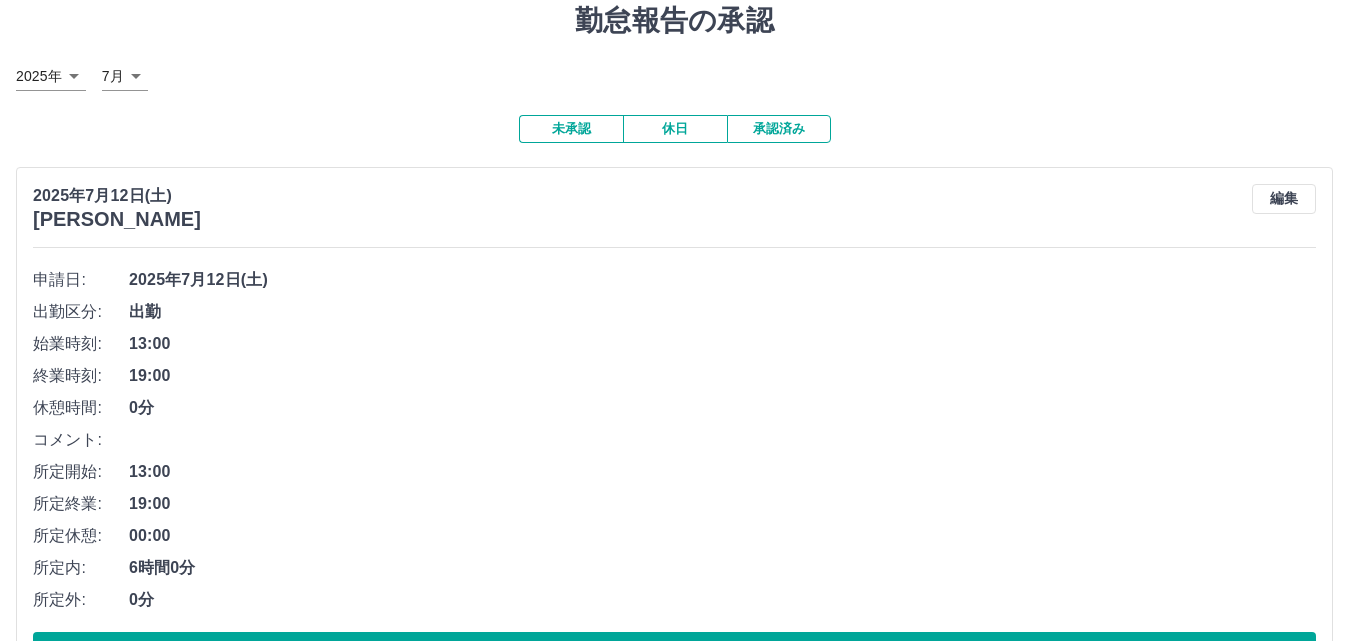 scroll, scrollTop: 0, scrollLeft: 0, axis: both 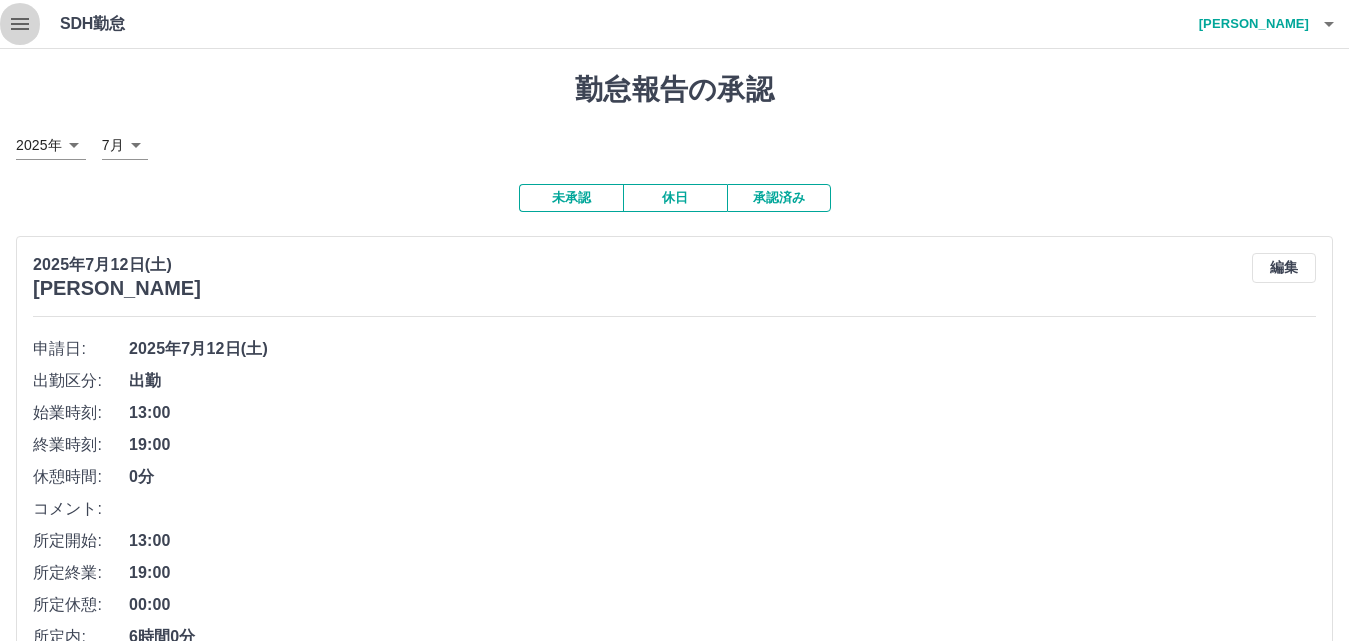 click 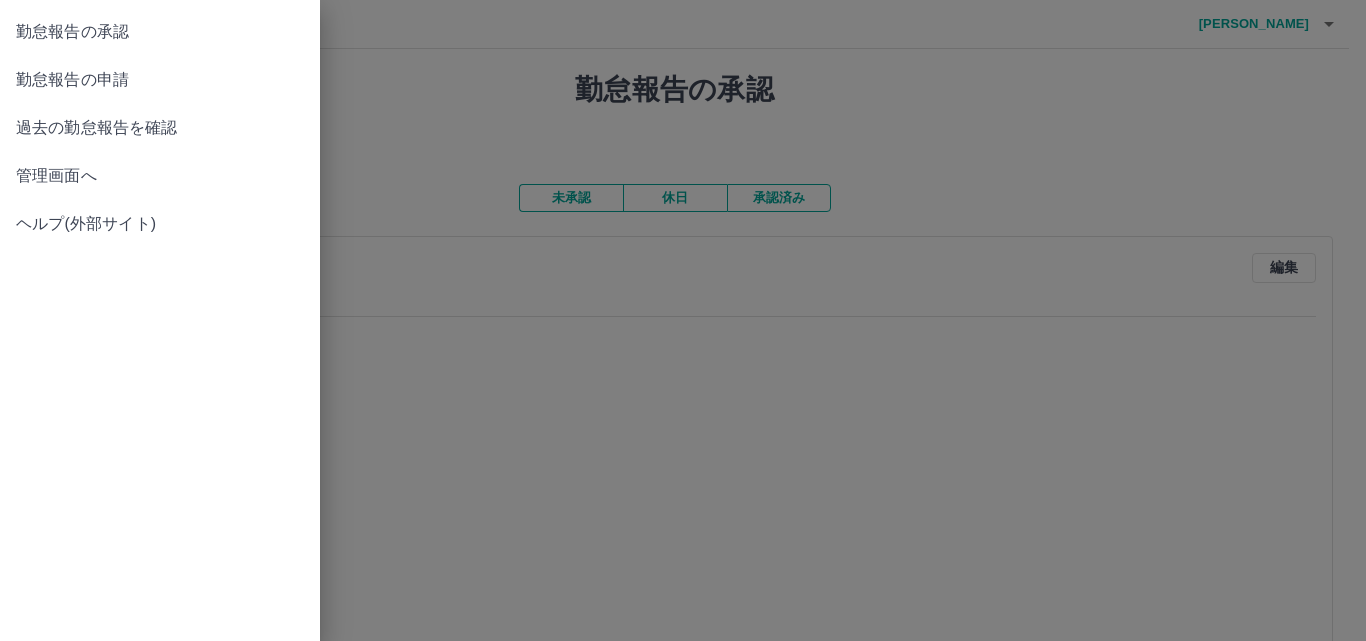 click on "管理画面へ" at bounding box center (160, 176) 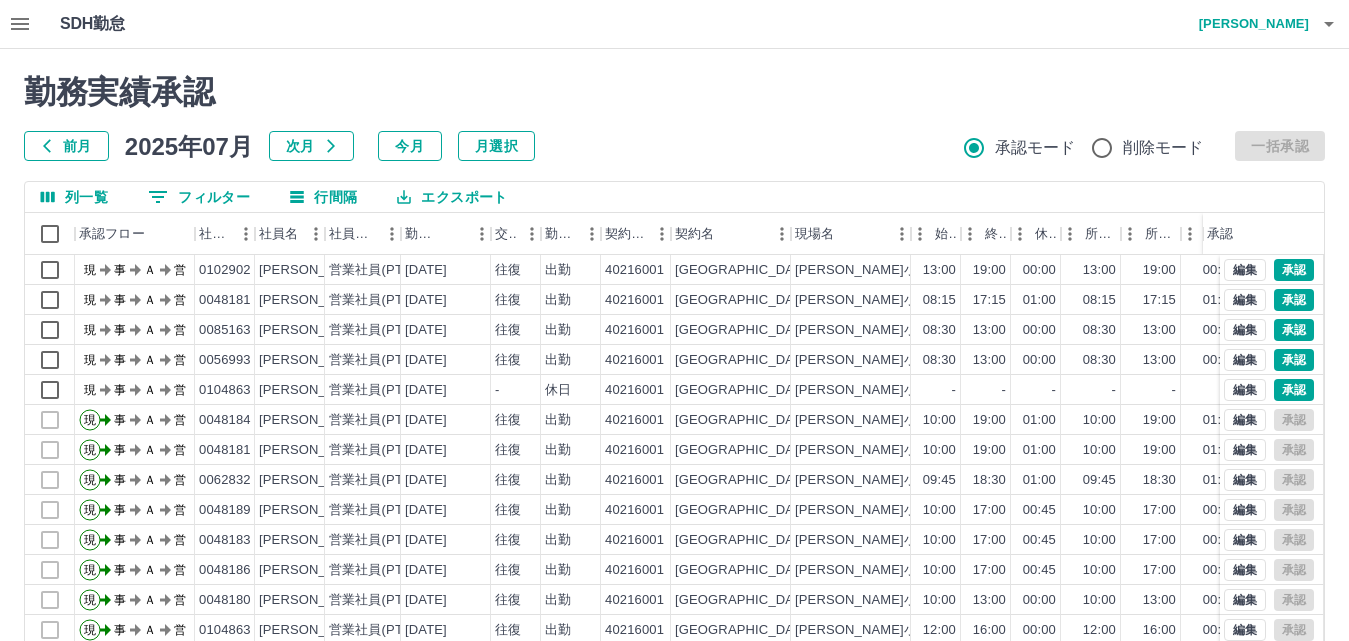 scroll, scrollTop: 104, scrollLeft: 0, axis: vertical 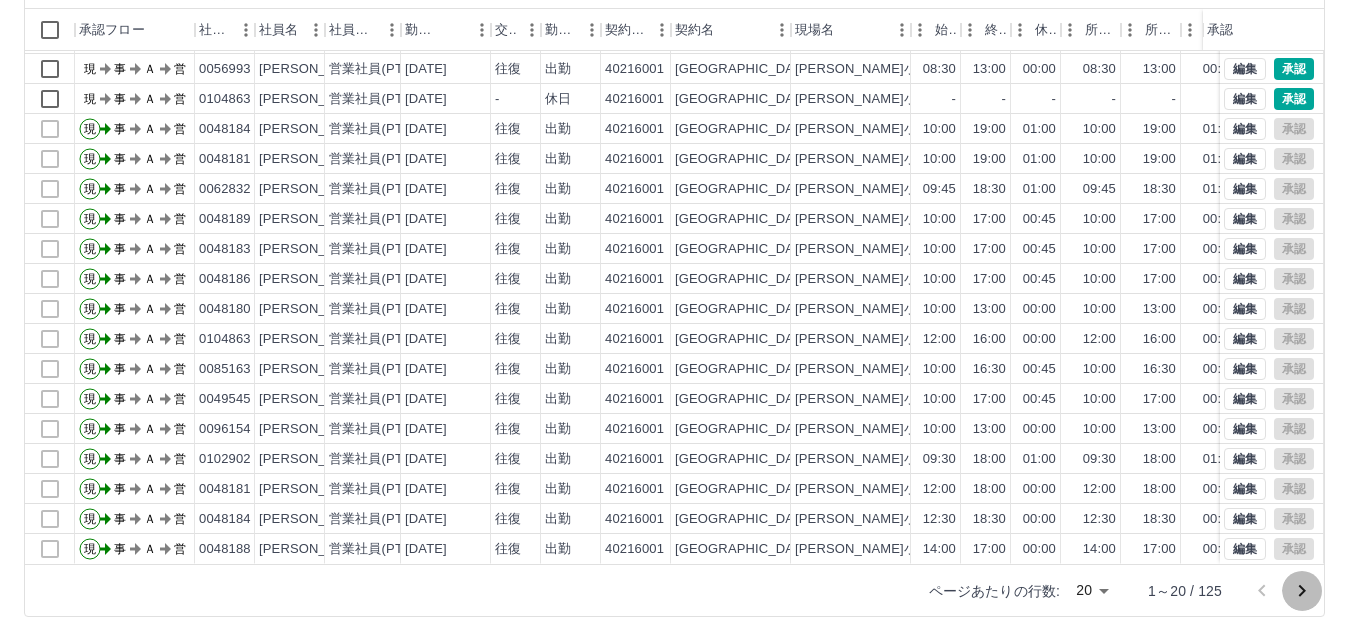 click 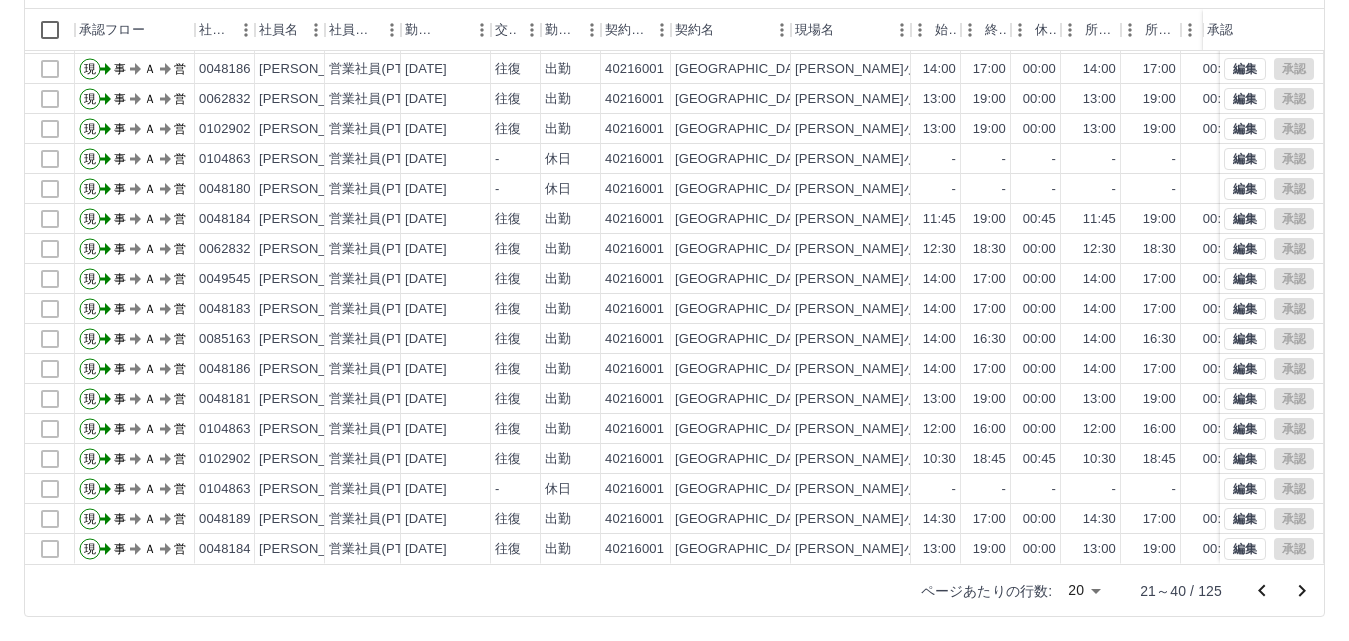scroll, scrollTop: 104, scrollLeft: 0, axis: vertical 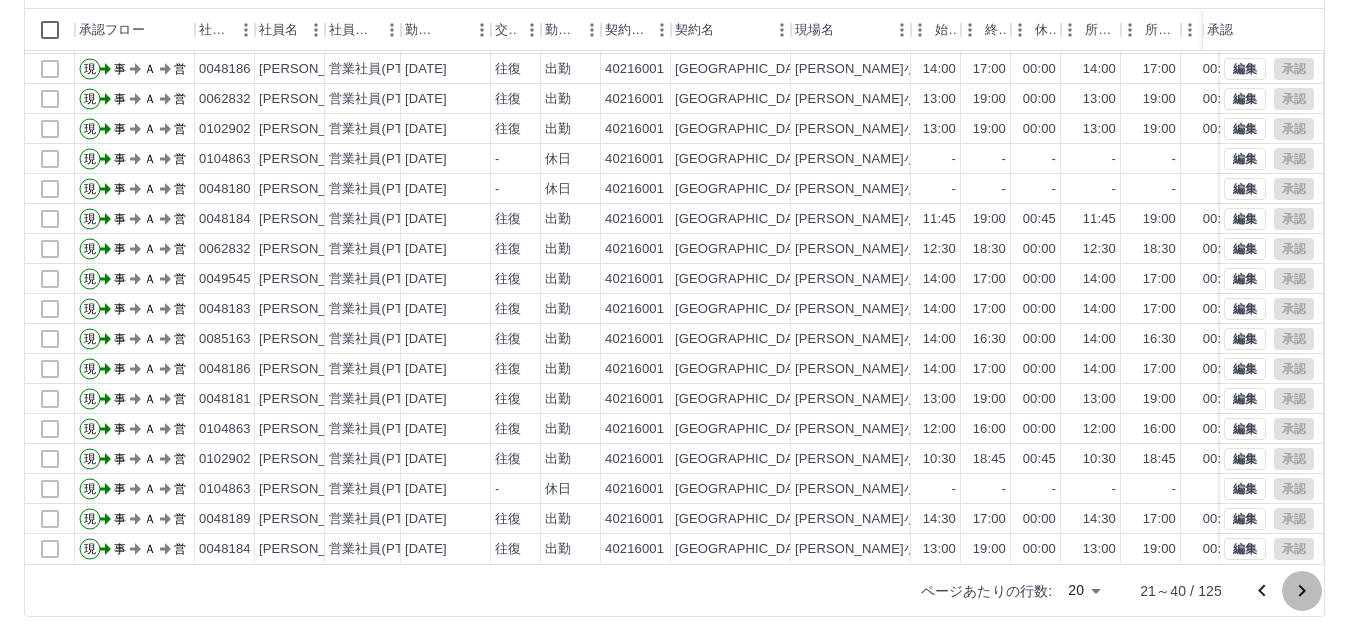 click 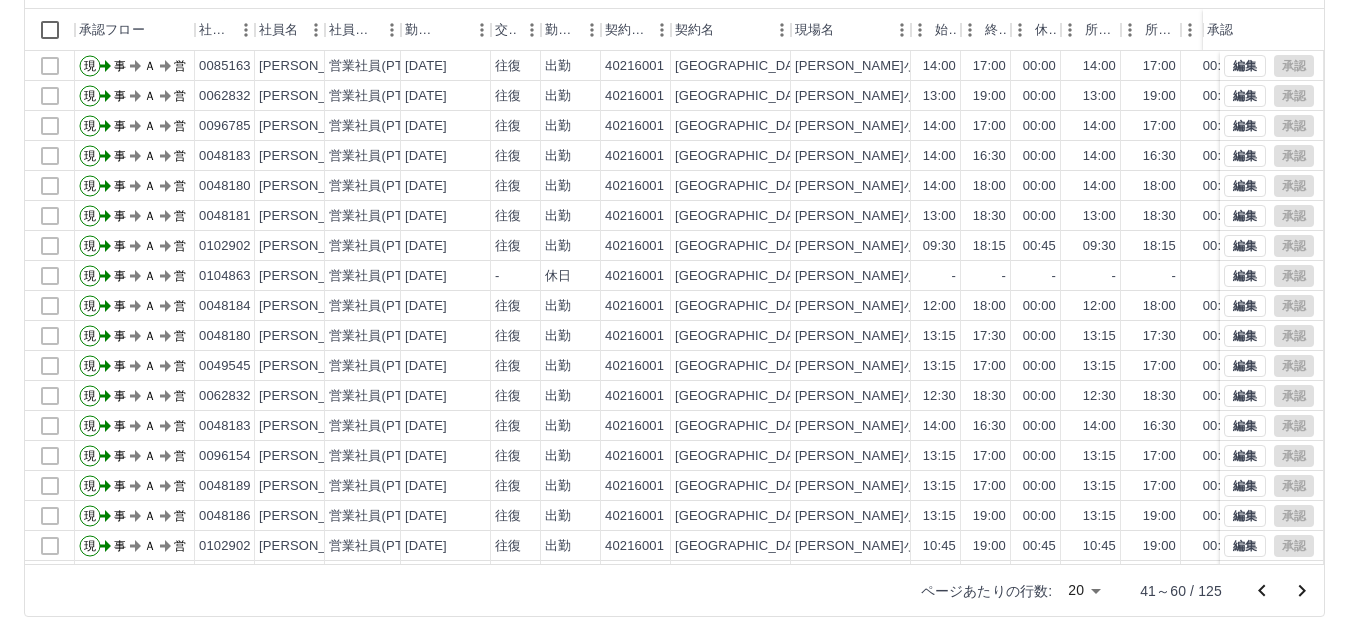 scroll, scrollTop: 104, scrollLeft: 0, axis: vertical 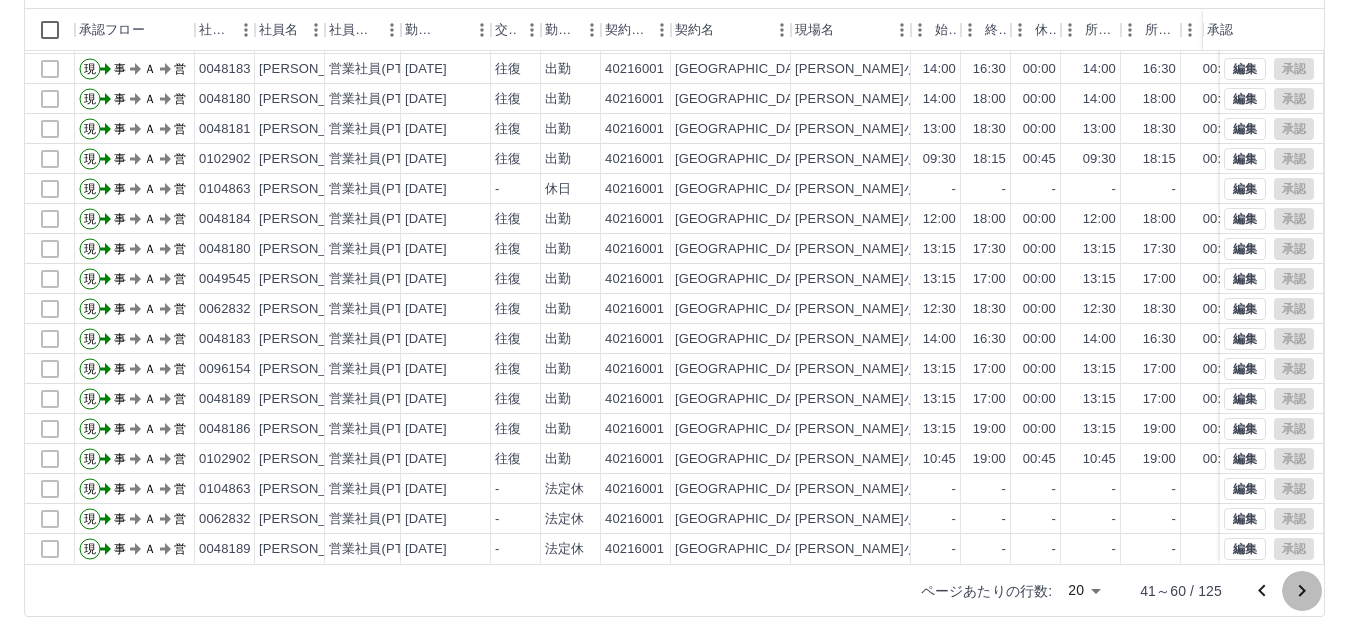 click 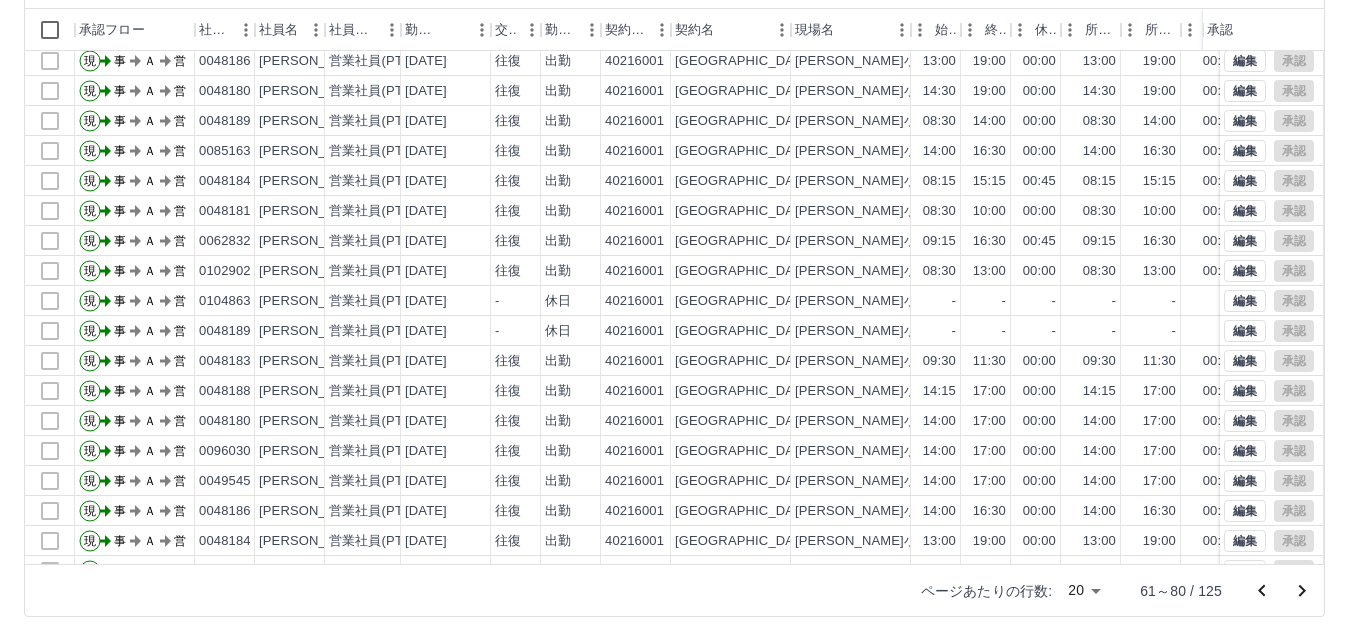 scroll, scrollTop: 104, scrollLeft: 0, axis: vertical 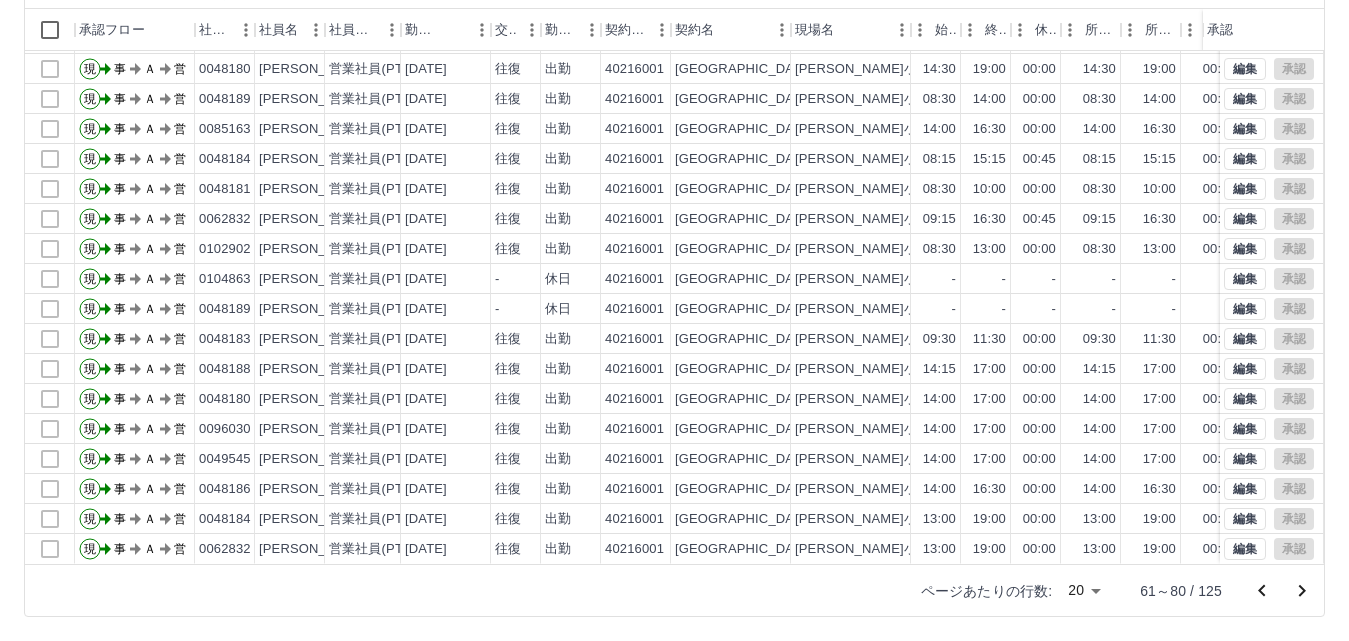 click 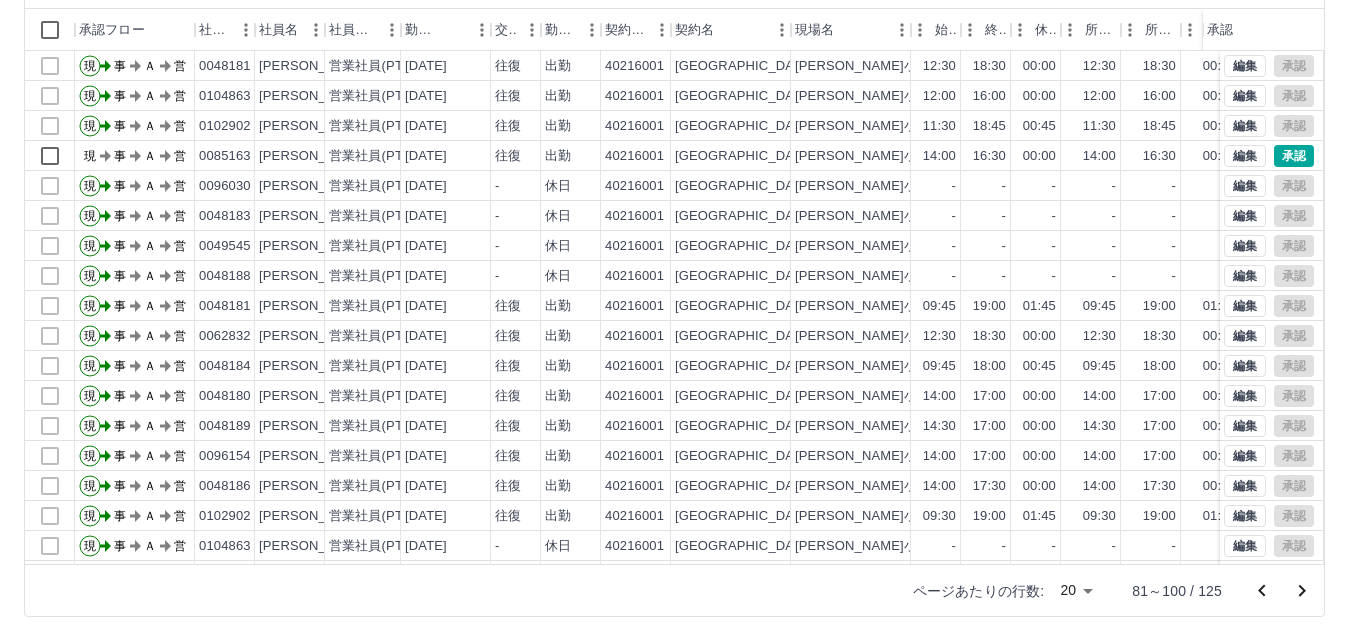 scroll, scrollTop: 104, scrollLeft: 0, axis: vertical 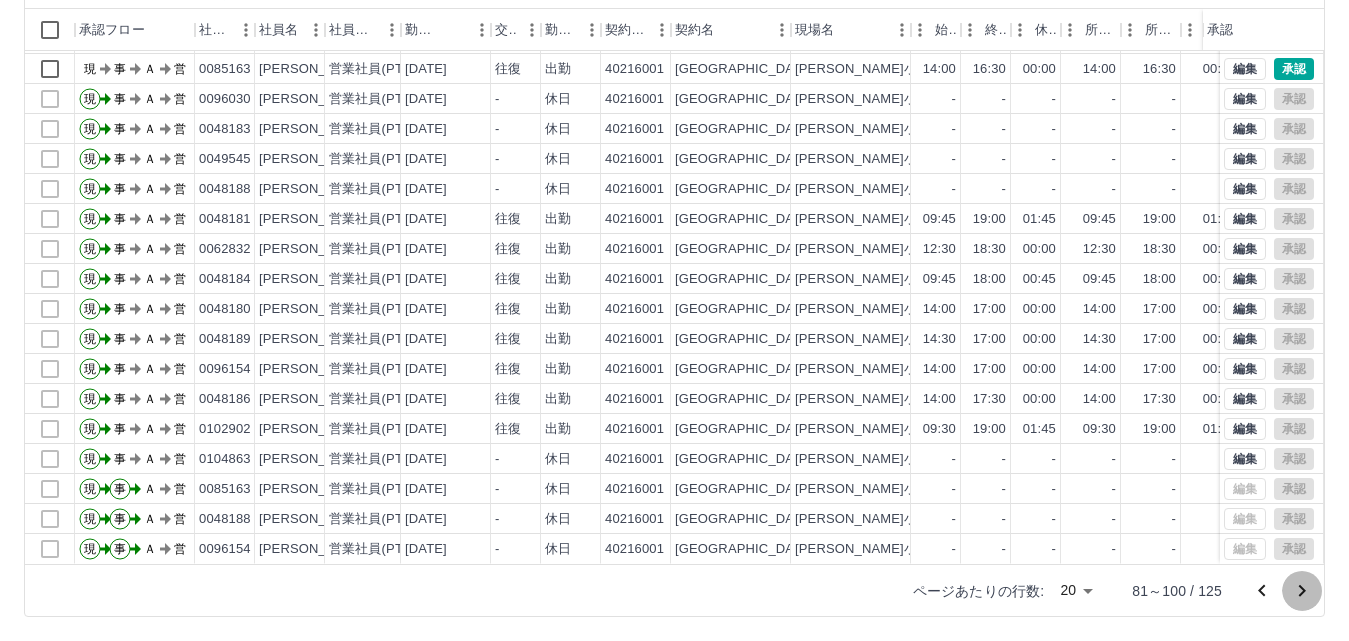 click 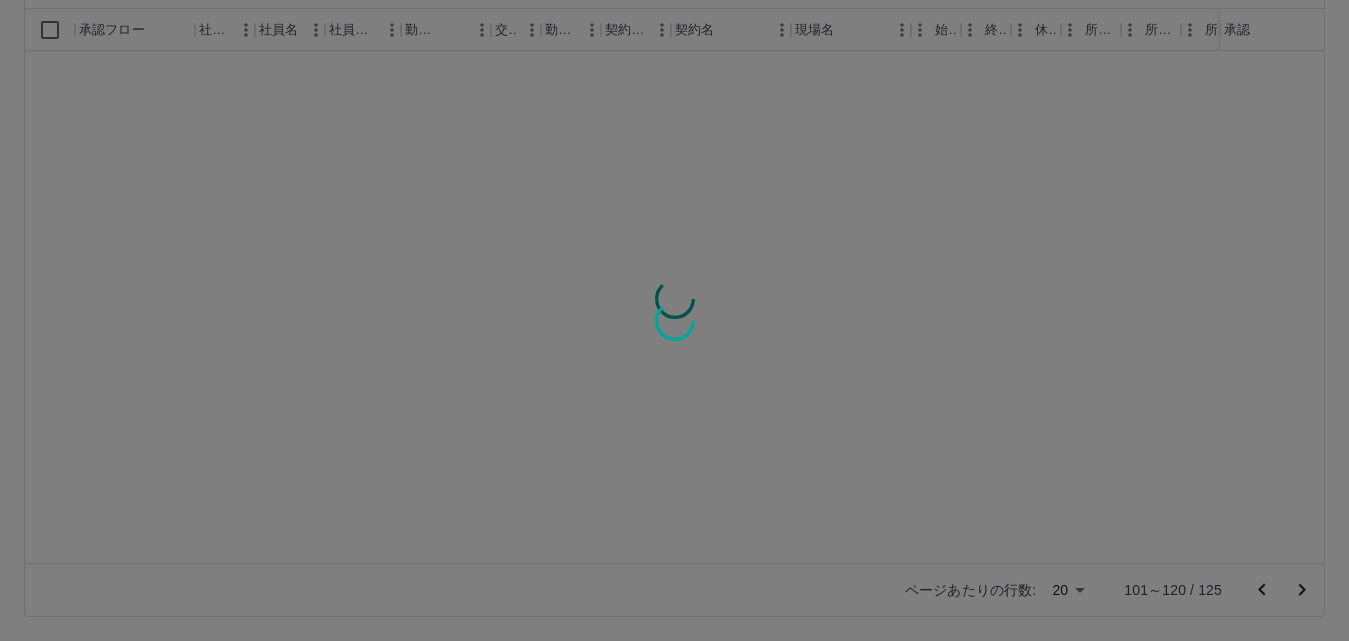 scroll, scrollTop: 0, scrollLeft: 0, axis: both 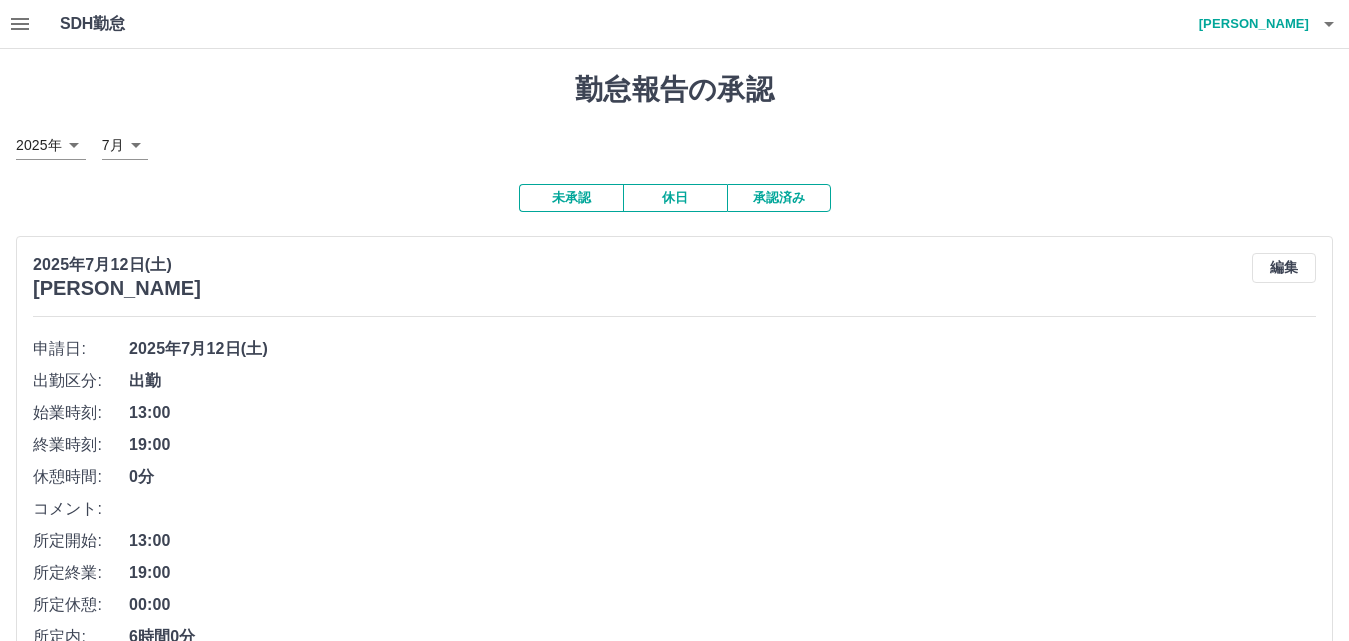 click on "髙坂　慎一郎" at bounding box center (1249, 24) 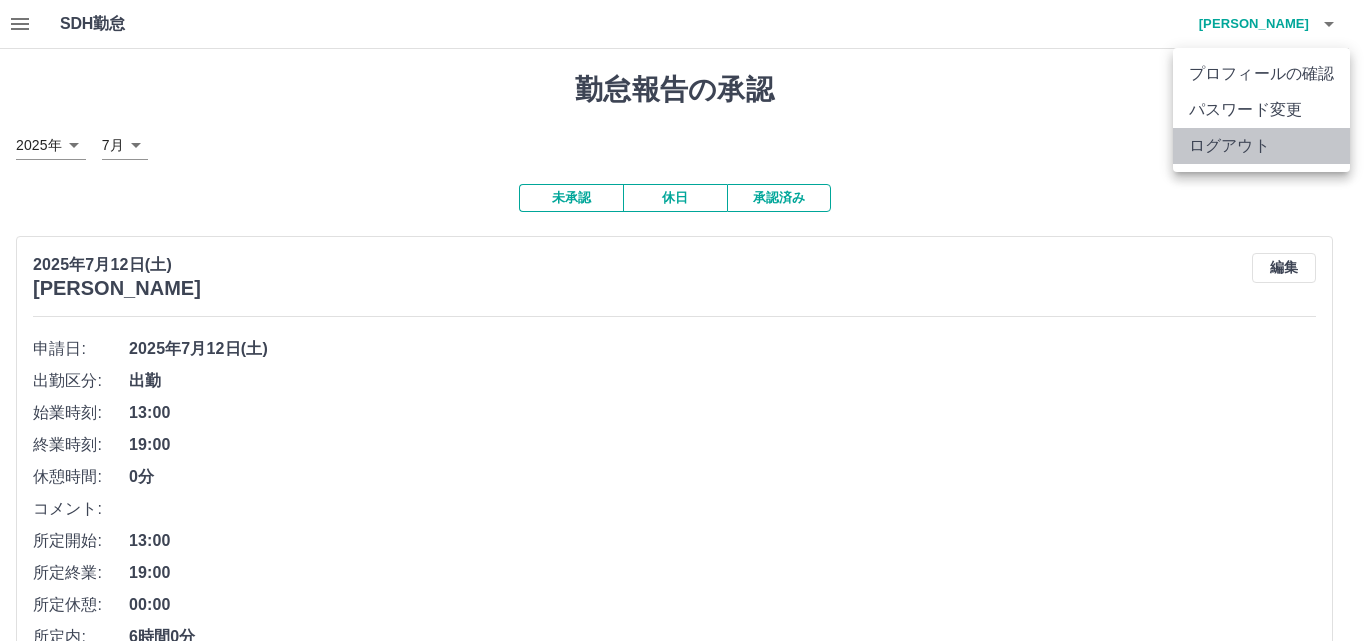click on "ログアウト" at bounding box center [1261, 146] 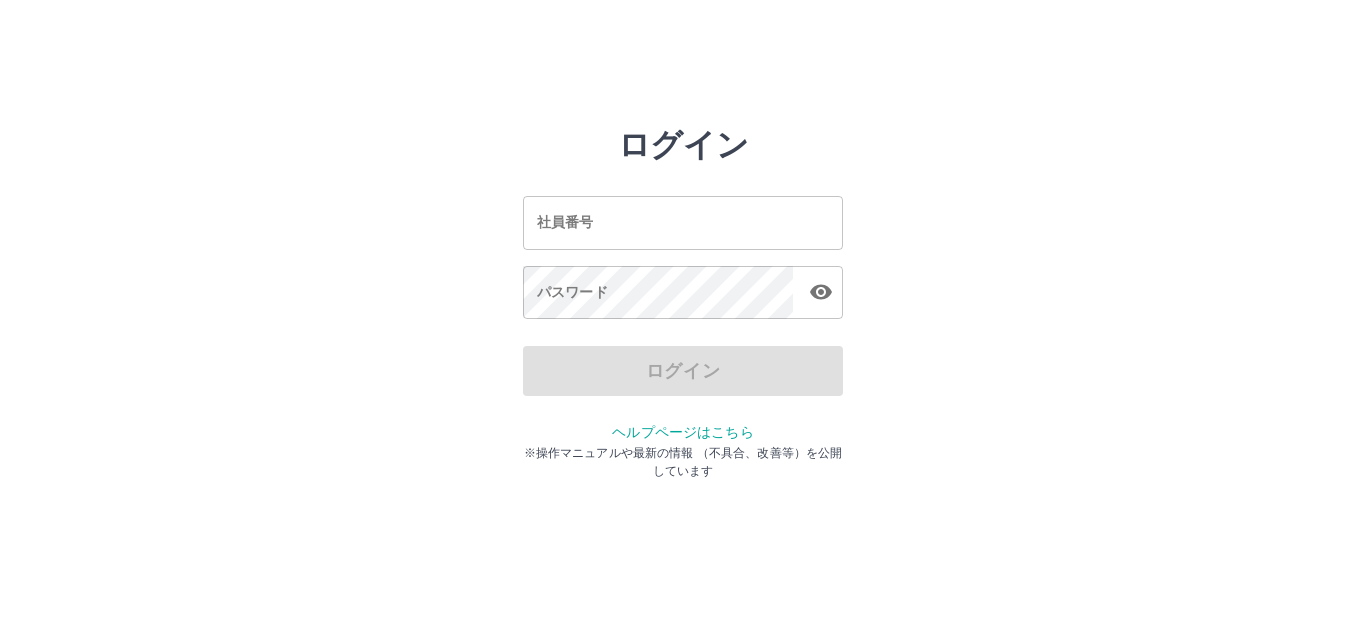 scroll, scrollTop: 0, scrollLeft: 0, axis: both 